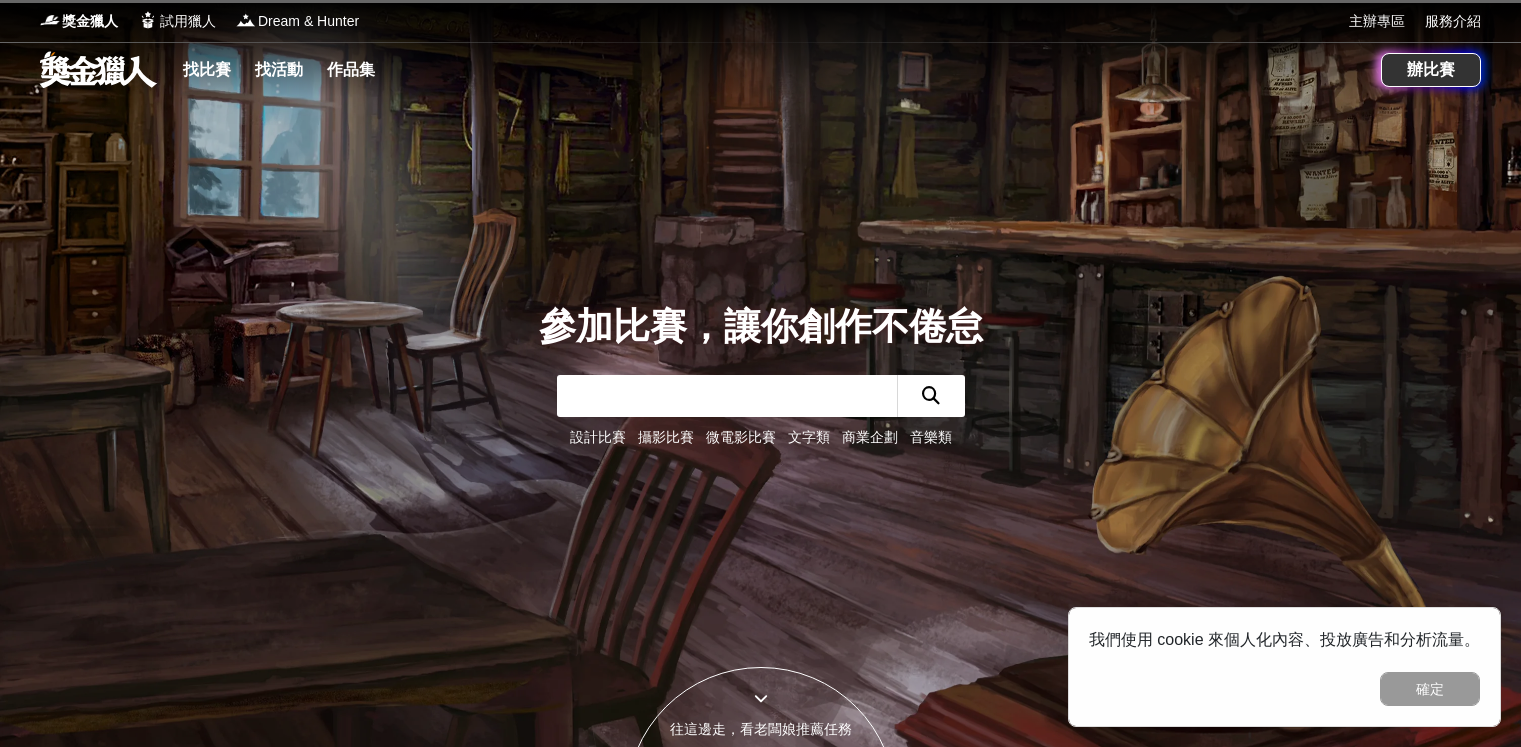 scroll, scrollTop: 0, scrollLeft: 0, axis: both 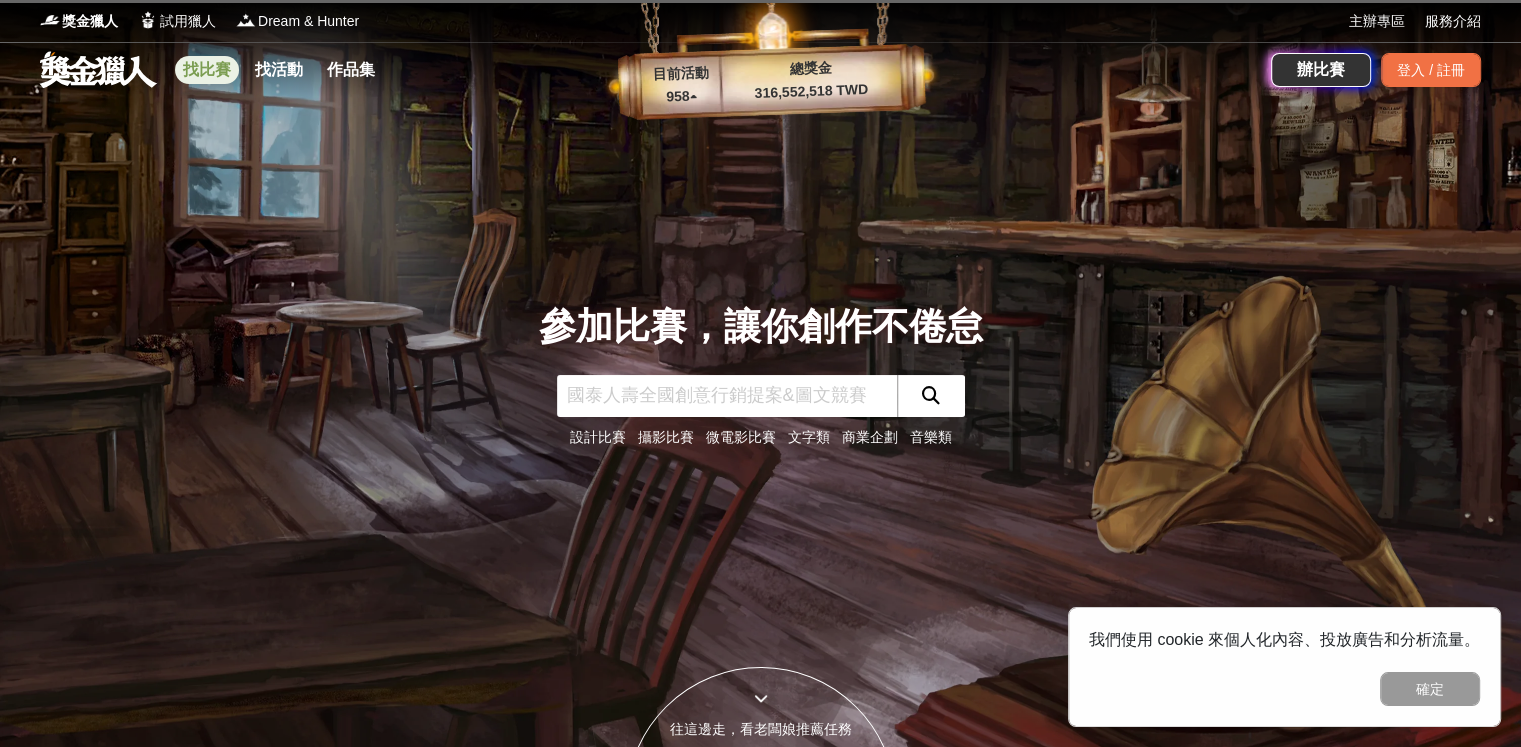 click on "找比賽" at bounding box center (207, 70) 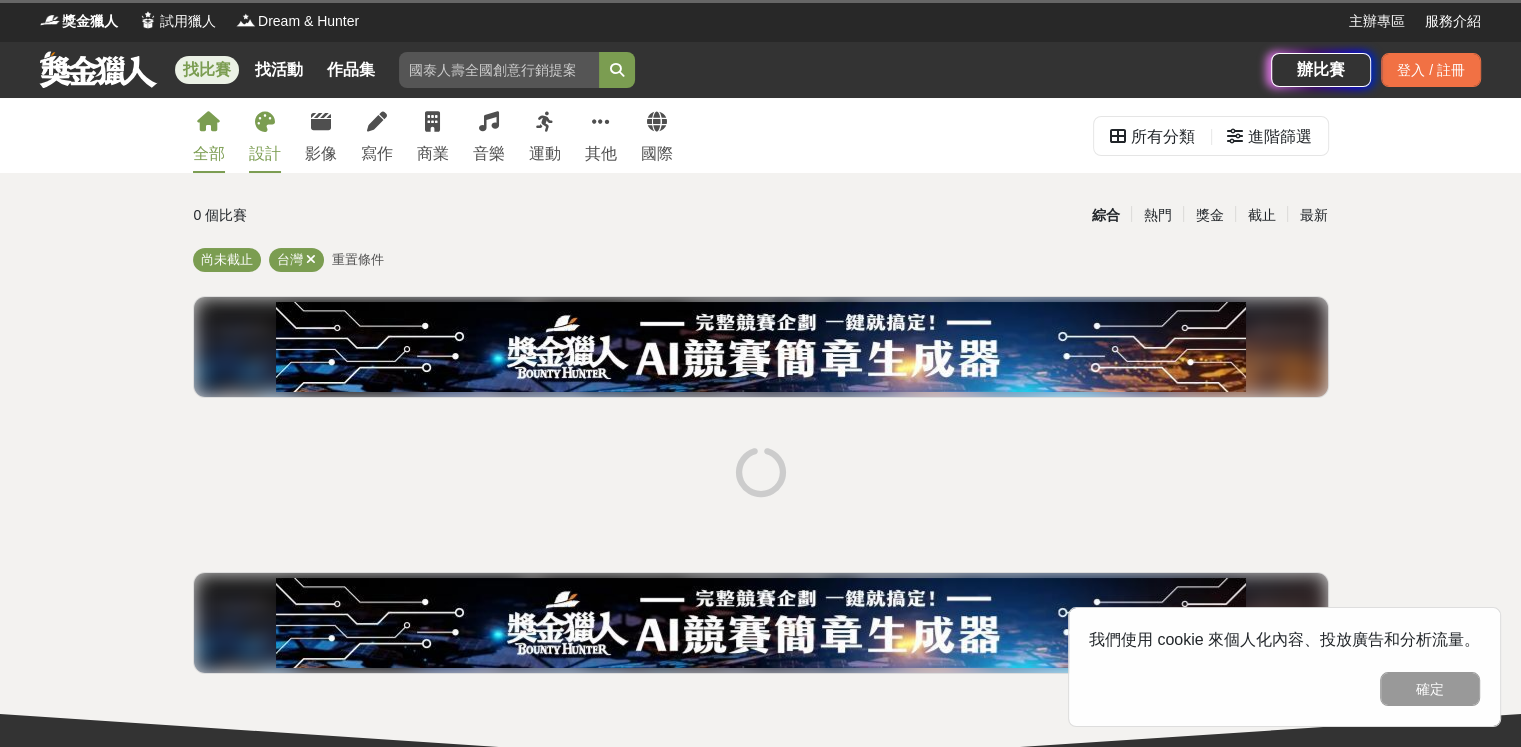 click on "設計" at bounding box center (265, 154) 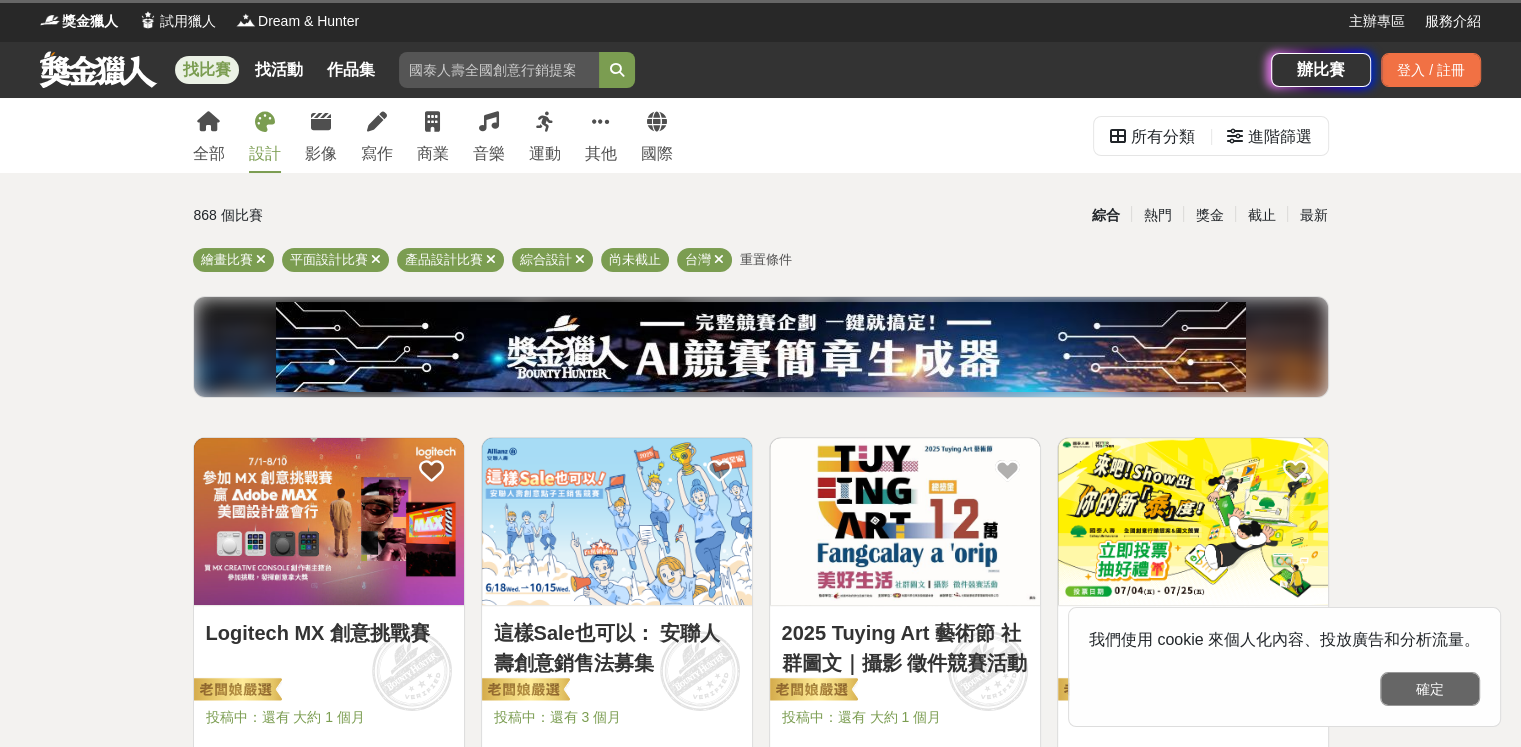 click on "確定" at bounding box center [1430, 689] 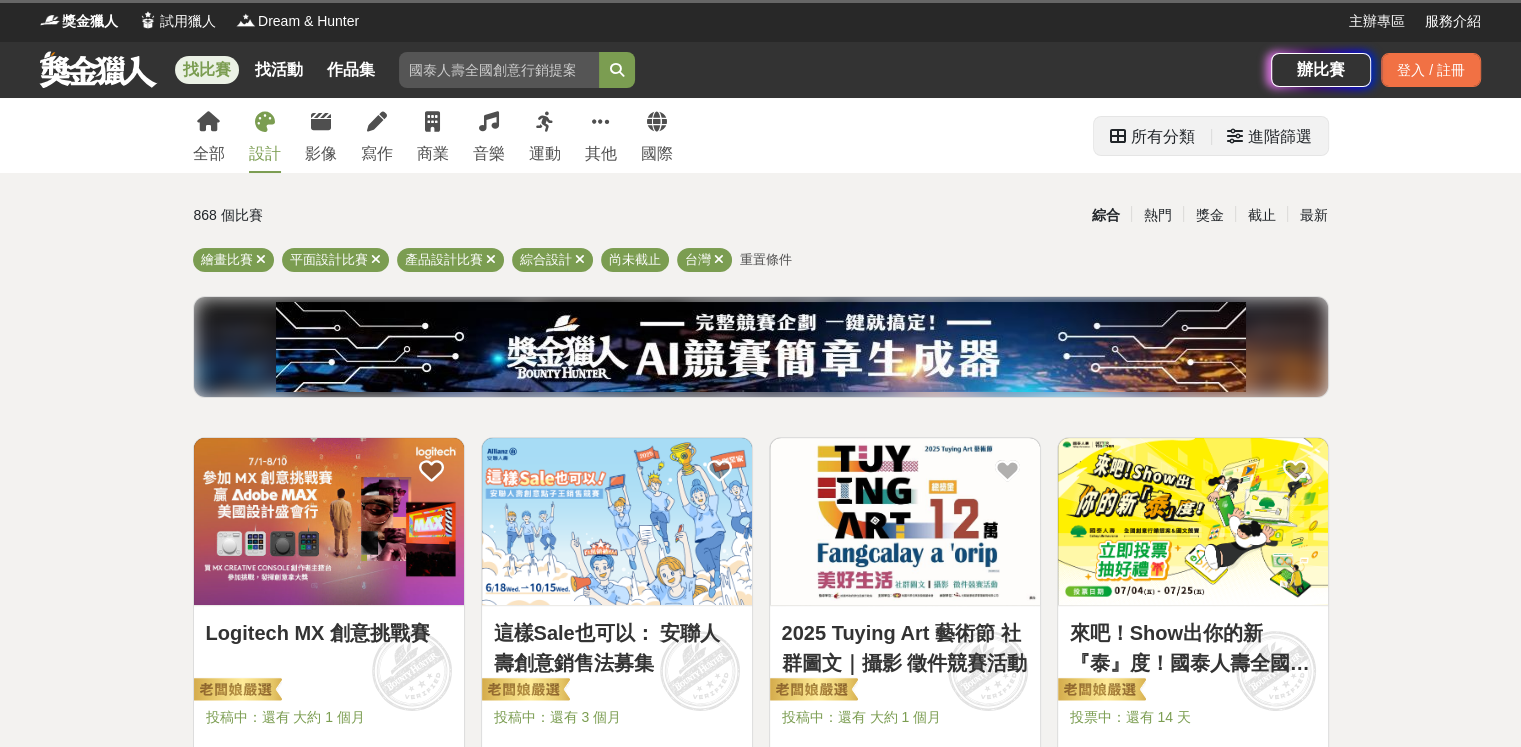 click on "進階篩選" at bounding box center (1280, 137) 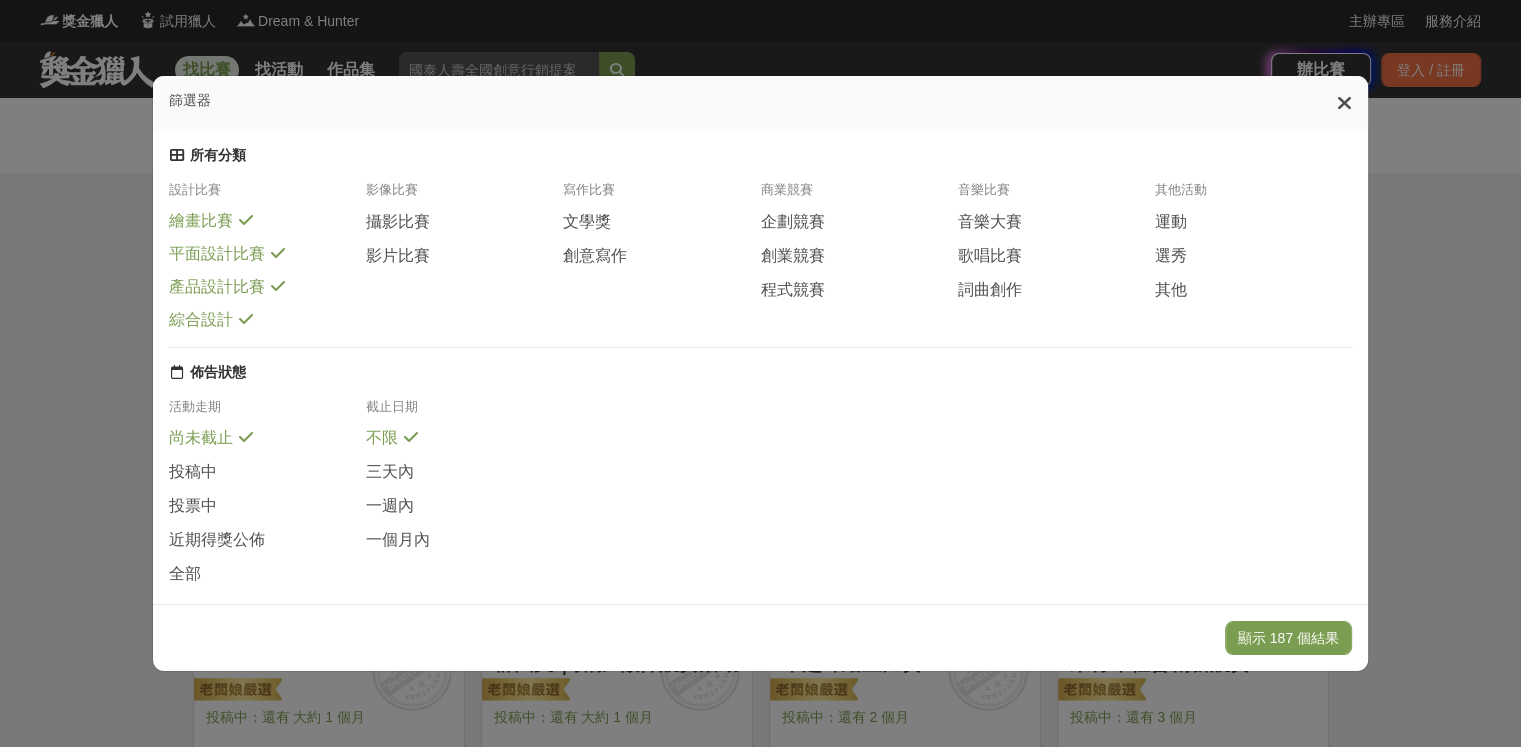 click on "平面設計比賽" at bounding box center (217, 254) 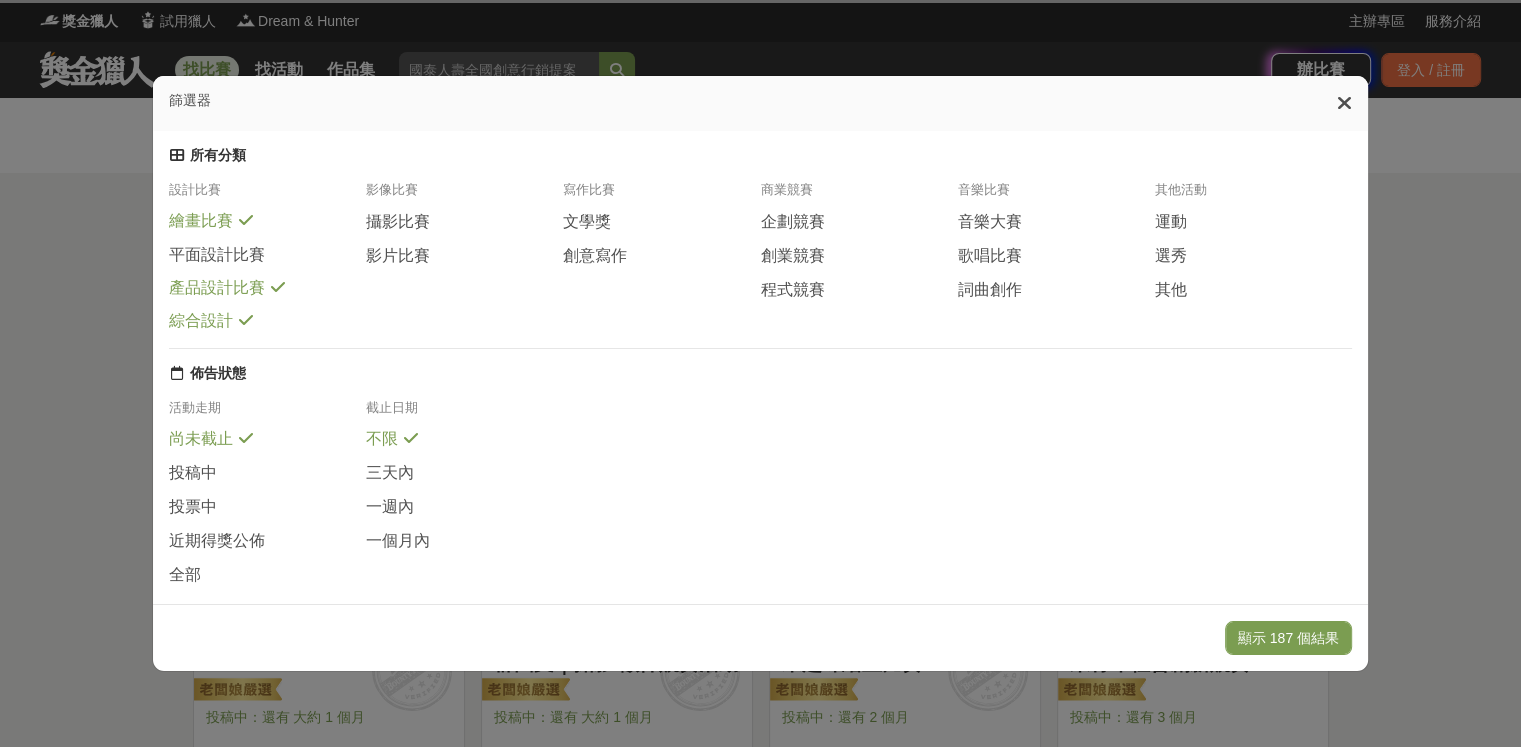 click on "產品設計比賽" at bounding box center (217, 288) 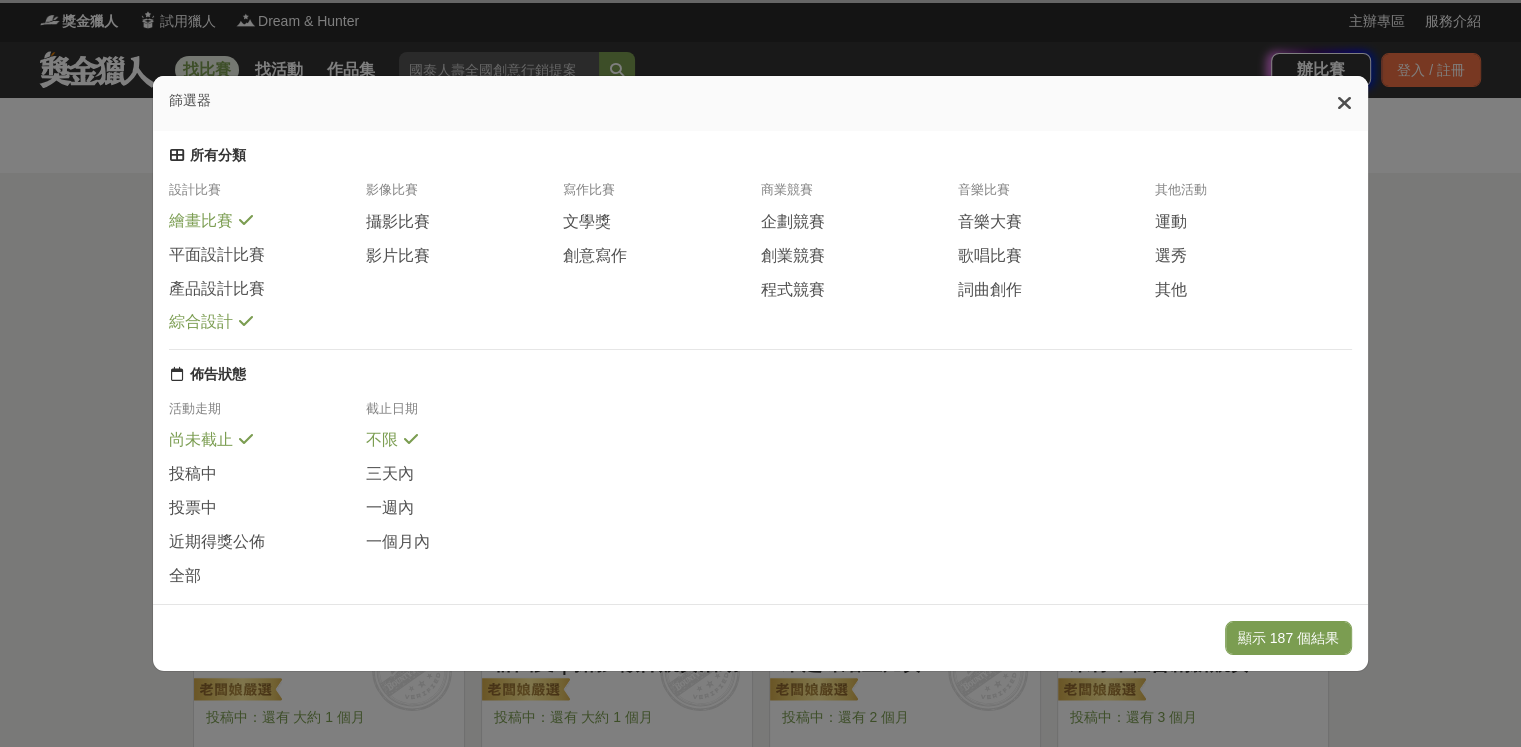 click on "綜合設計" at bounding box center (201, 322) 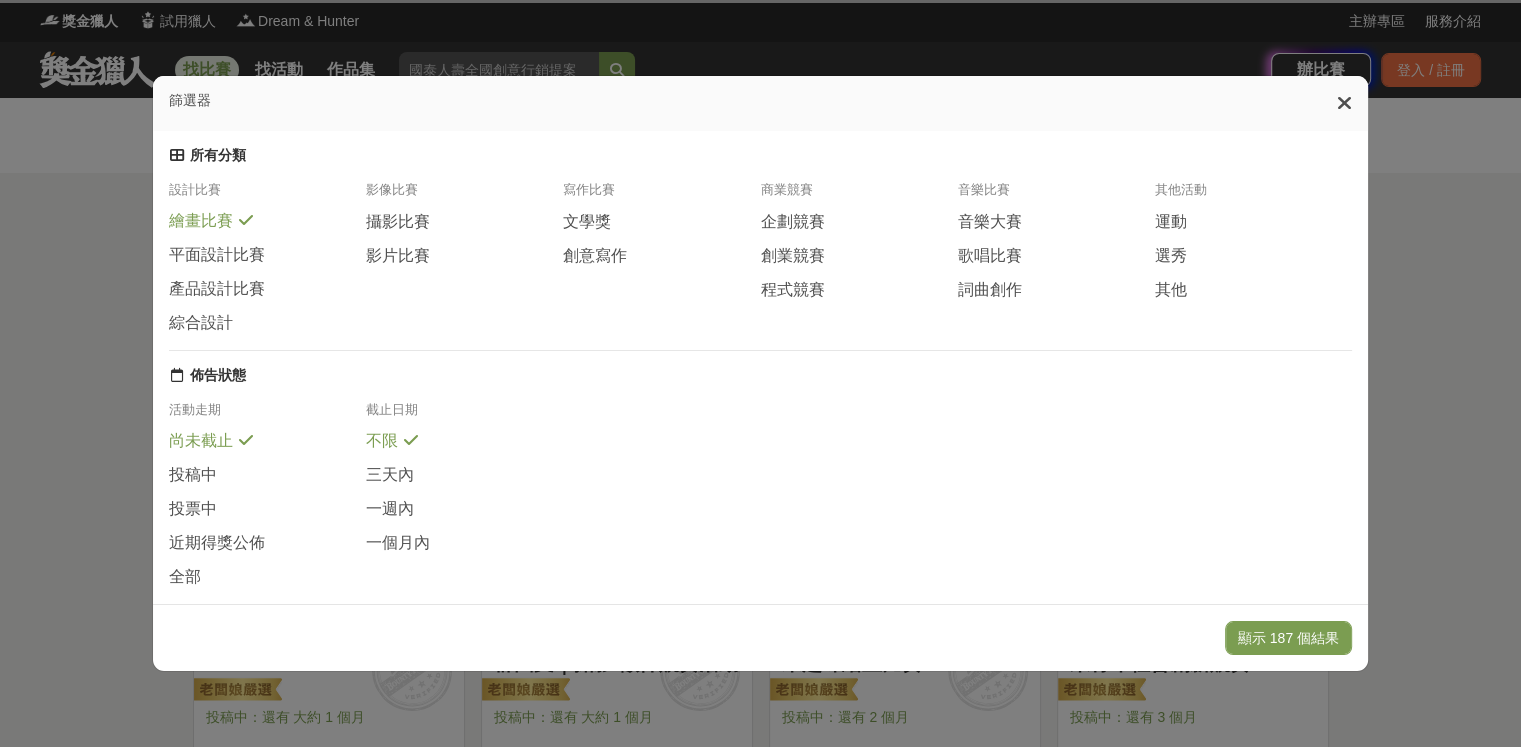drag, startPoint x: 199, startPoint y: 446, endPoint x: 233, endPoint y: 441, distance: 34.36568 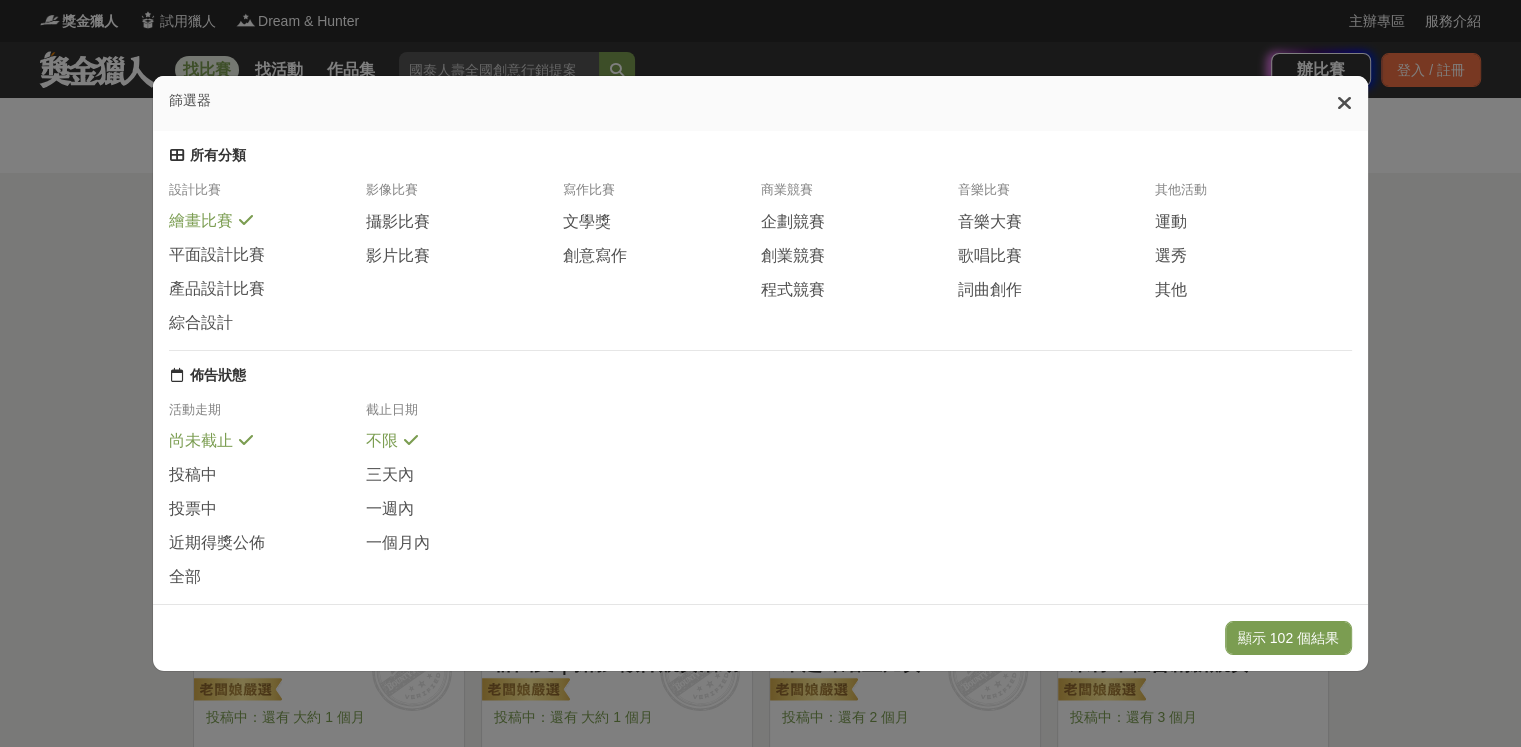 click on "顯示 102 個結果" at bounding box center [1288, 638] 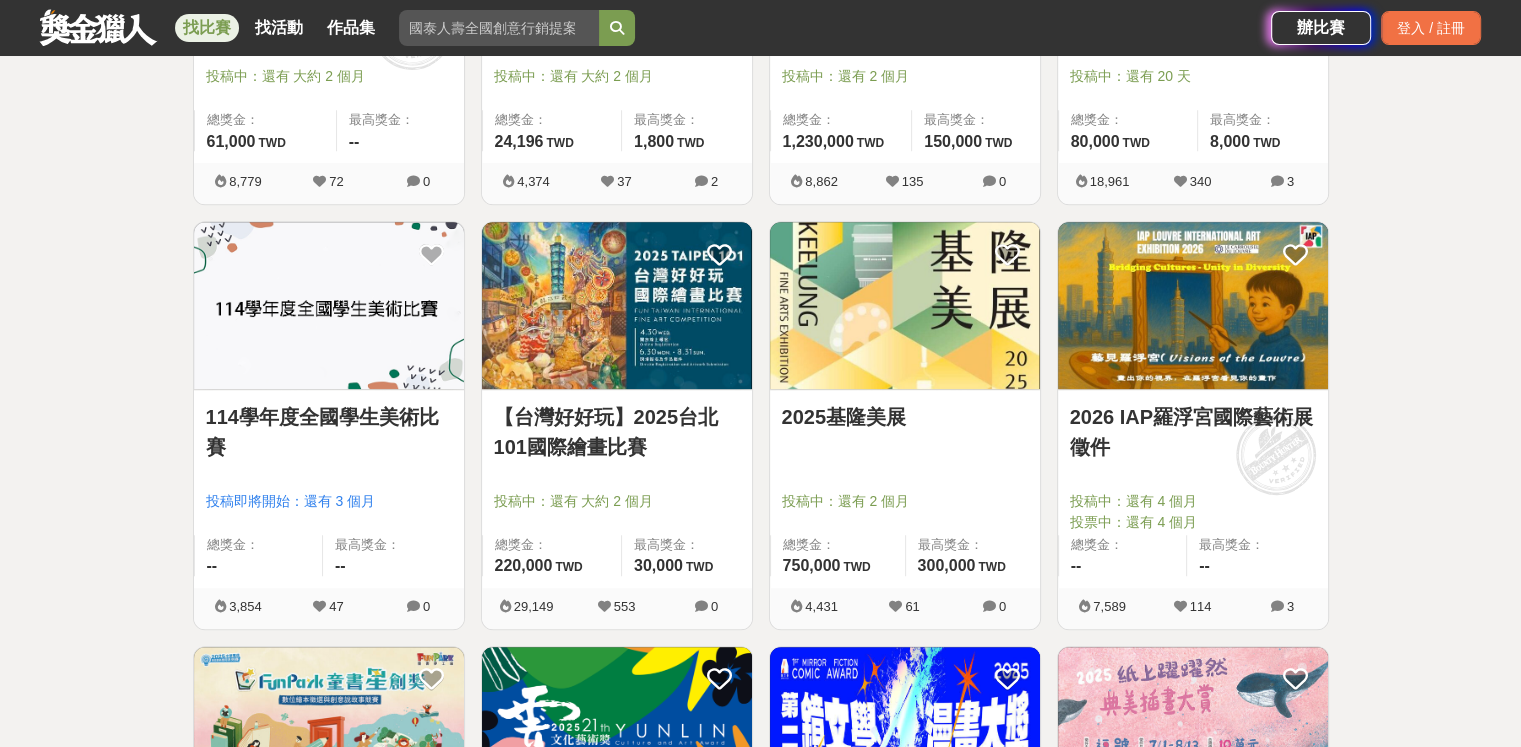 scroll, scrollTop: 1100, scrollLeft: 0, axis: vertical 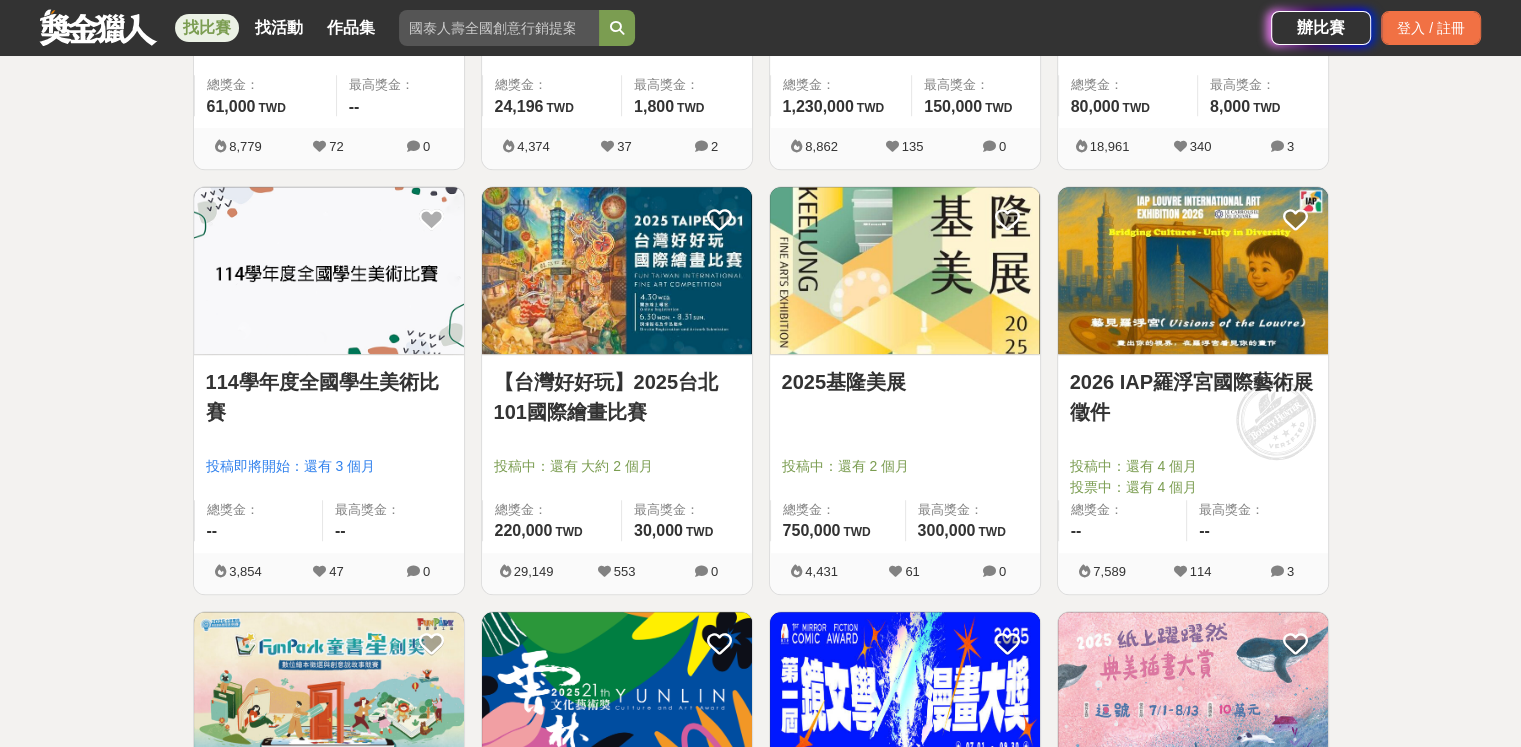 click at bounding box center [329, 270] 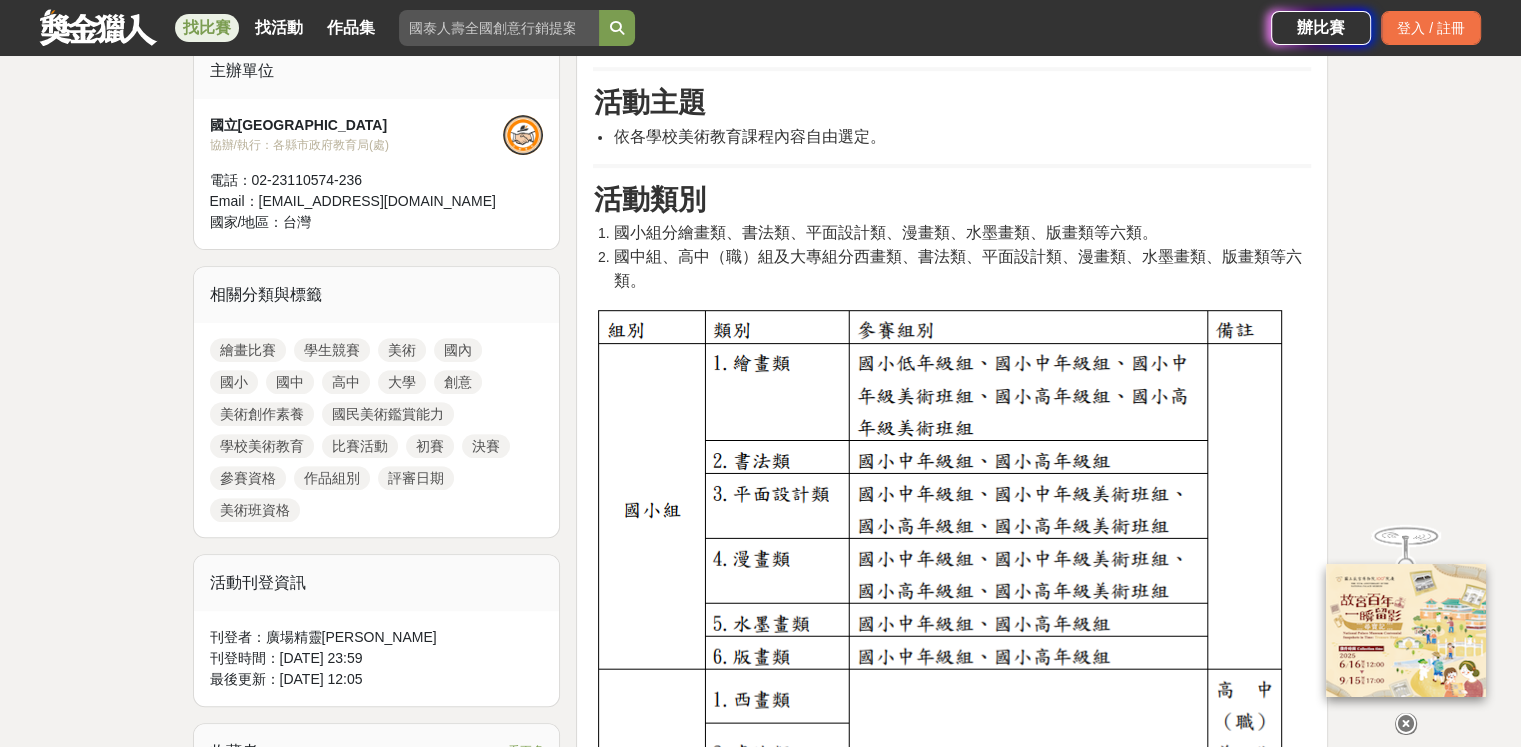 scroll, scrollTop: 800, scrollLeft: 0, axis: vertical 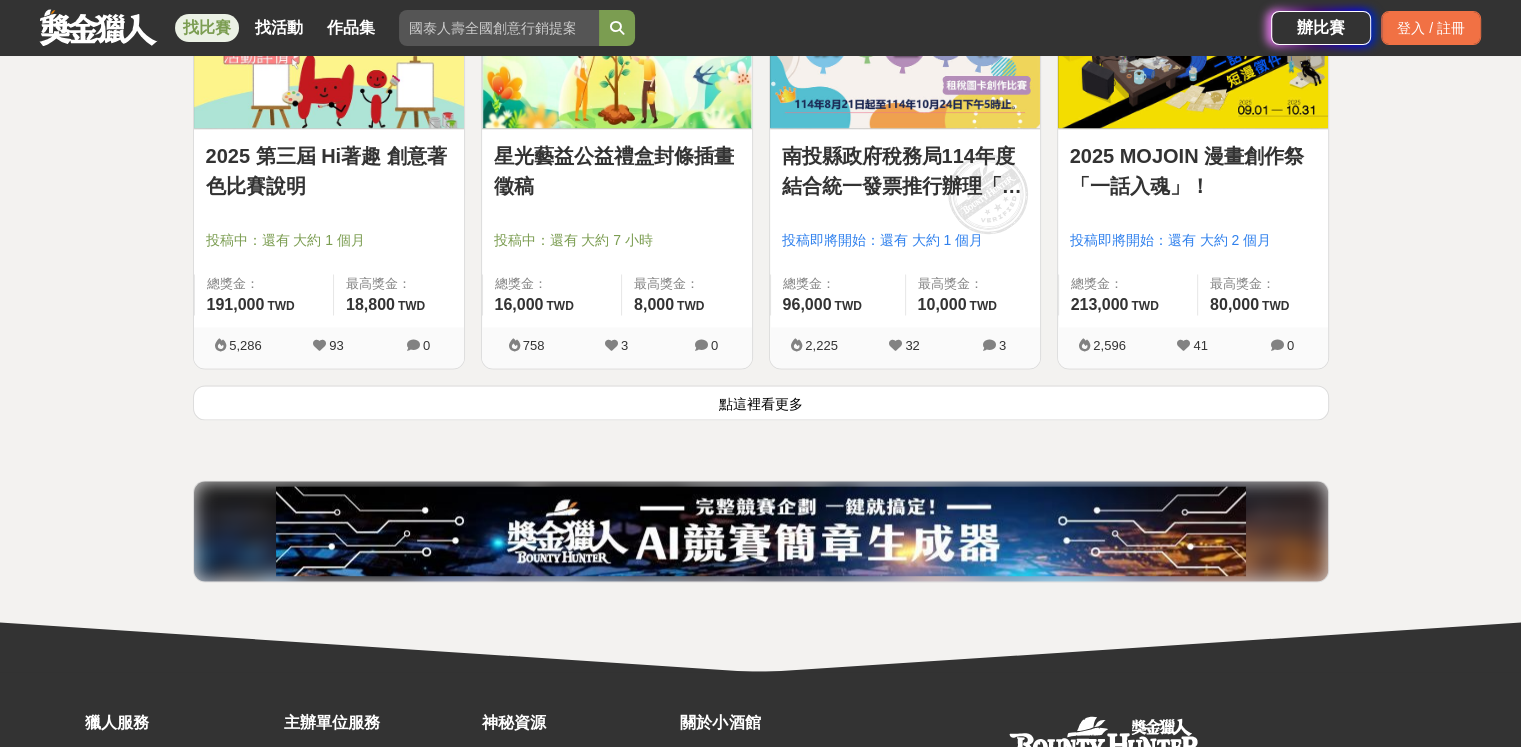 click on "點這裡看更多" at bounding box center [761, 402] 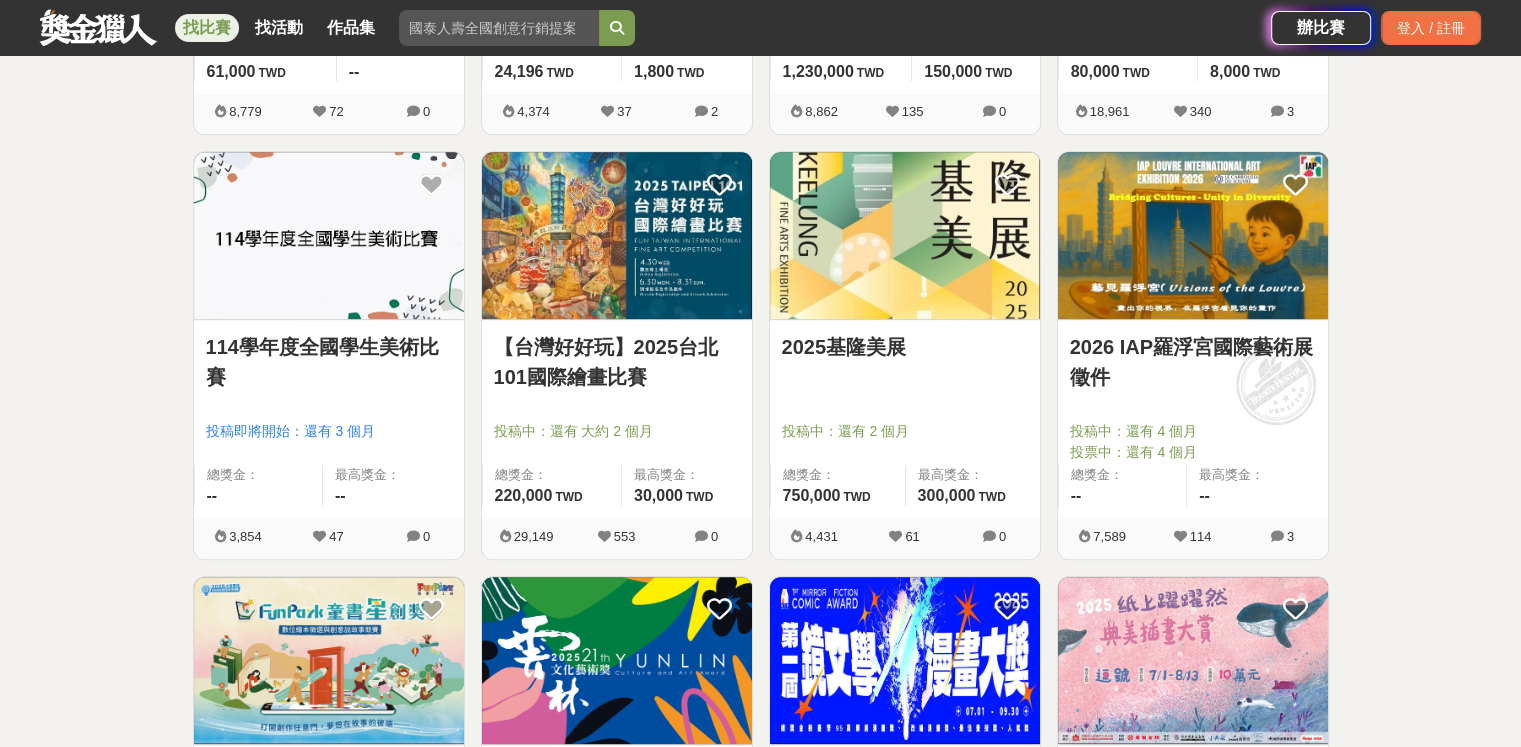 scroll, scrollTop: 1100, scrollLeft: 0, axis: vertical 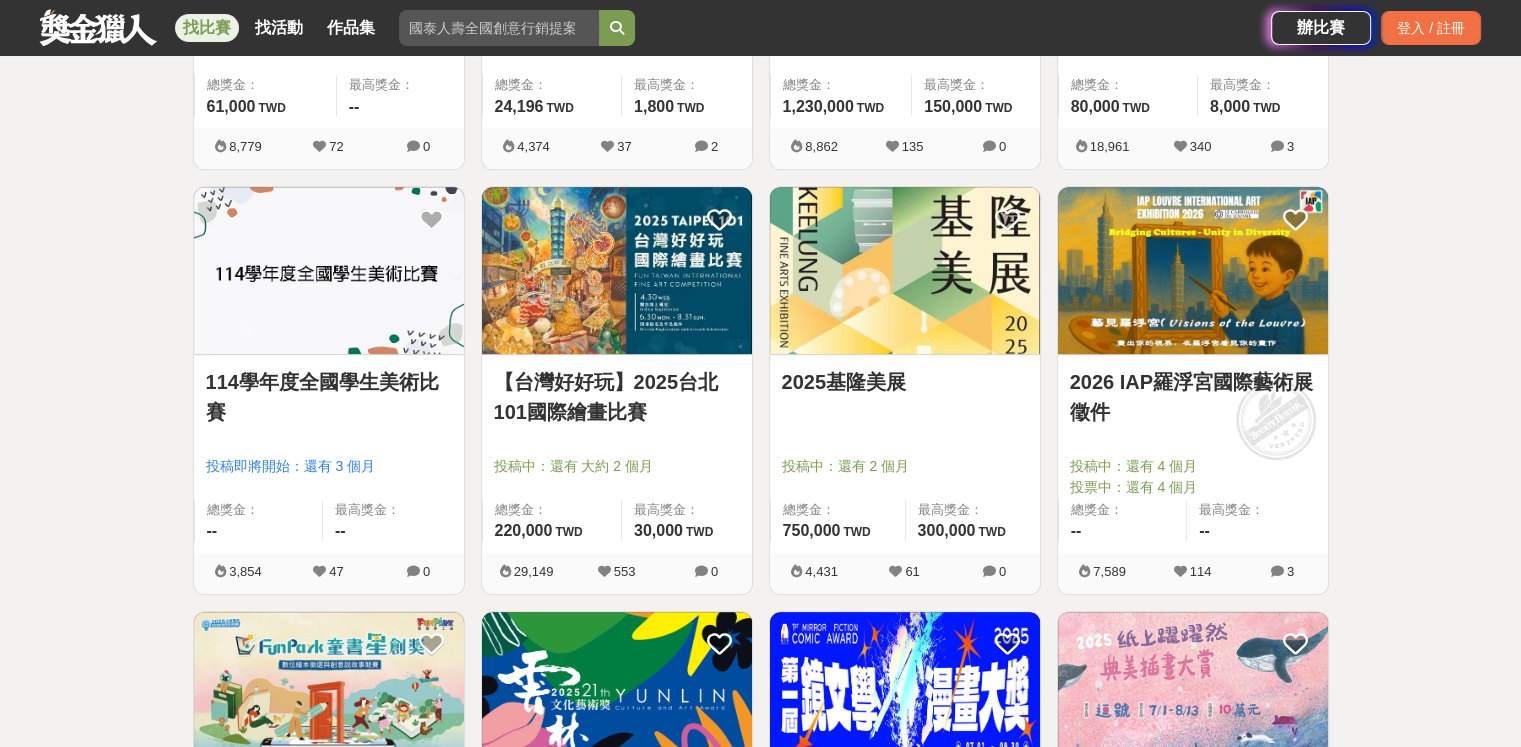 click on "好竹意租稅圖卡創作比賽 投稿中：還有 大約 2 個月 總獎金： 61,000 61,000 TWD 最高獎金： -- 8,779 72 0" at bounding box center [329, -26] 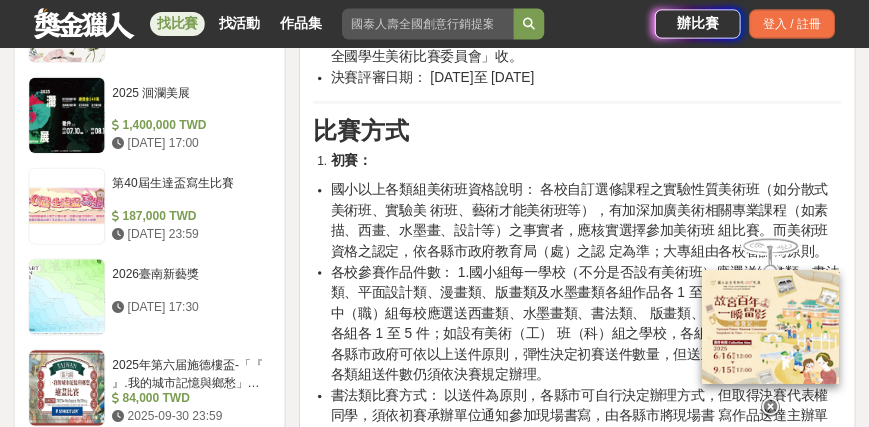 scroll, scrollTop: 2200, scrollLeft: 0, axis: vertical 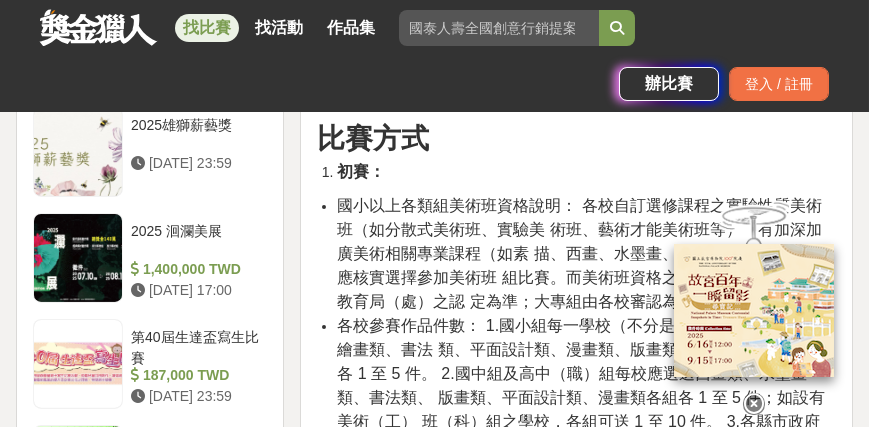 drag, startPoint x: 1535, startPoint y: 13, endPoint x: 506, endPoint y: 155, distance: 1038.7517 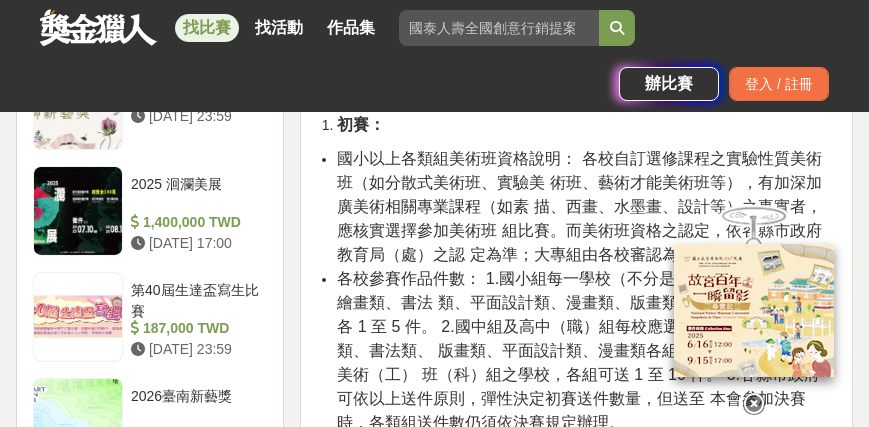 scroll, scrollTop: 2314, scrollLeft: 0, axis: vertical 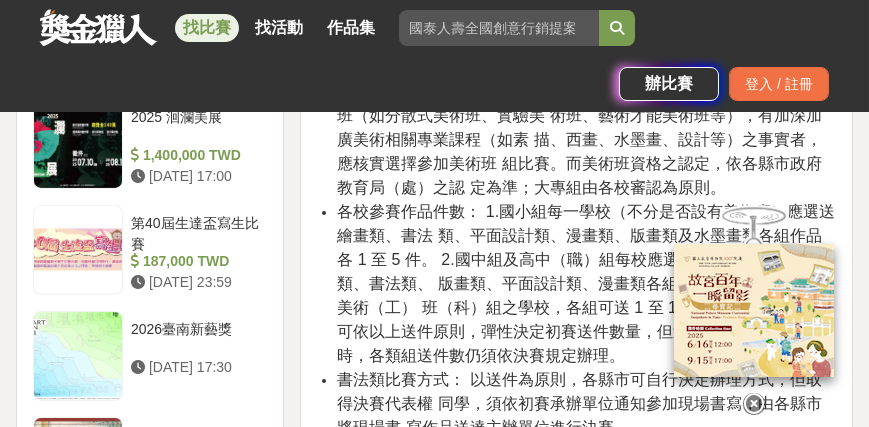 click at bounding box center [754, 404] 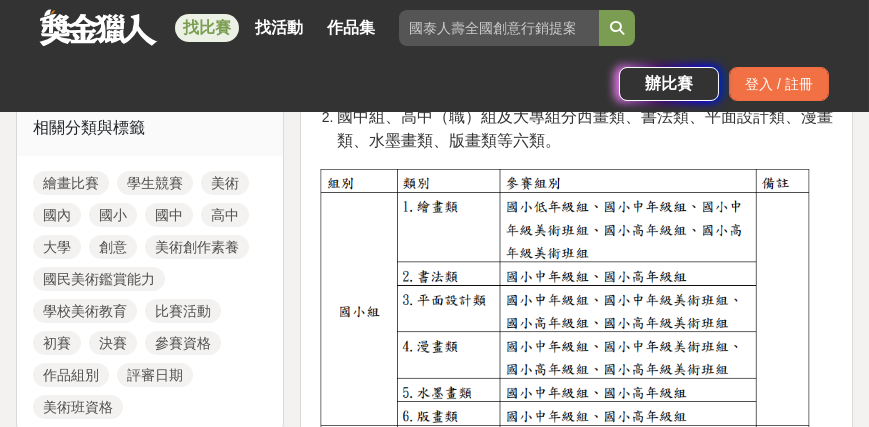 scroll, scrollTop: 886, scrollLeft: 0, axis: vertical 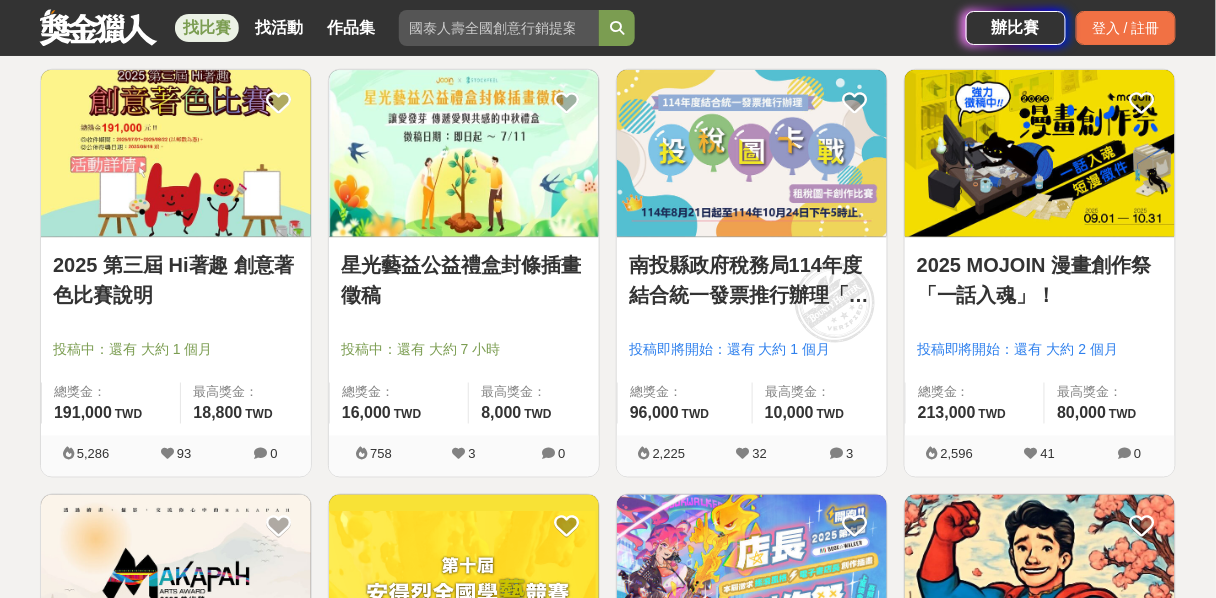 click at bounding box center (176, 153) 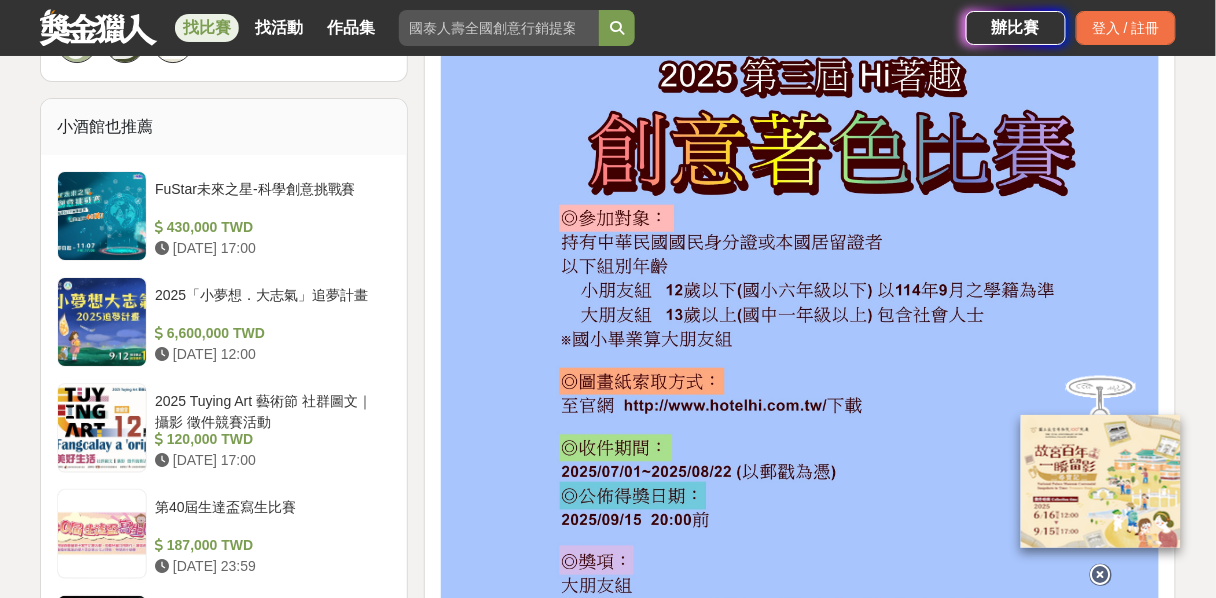 scroll, scrollTop: 1680, scrollLeft: 0, axis: vertical 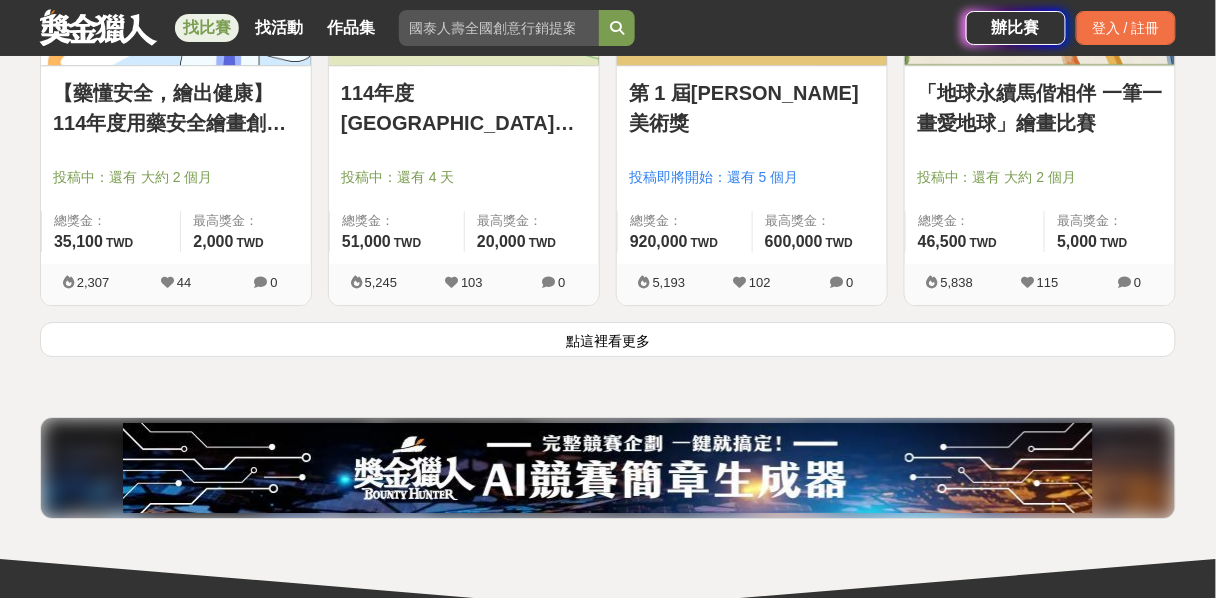 click on "點這裡看更多" at bounding box center (608, 339) 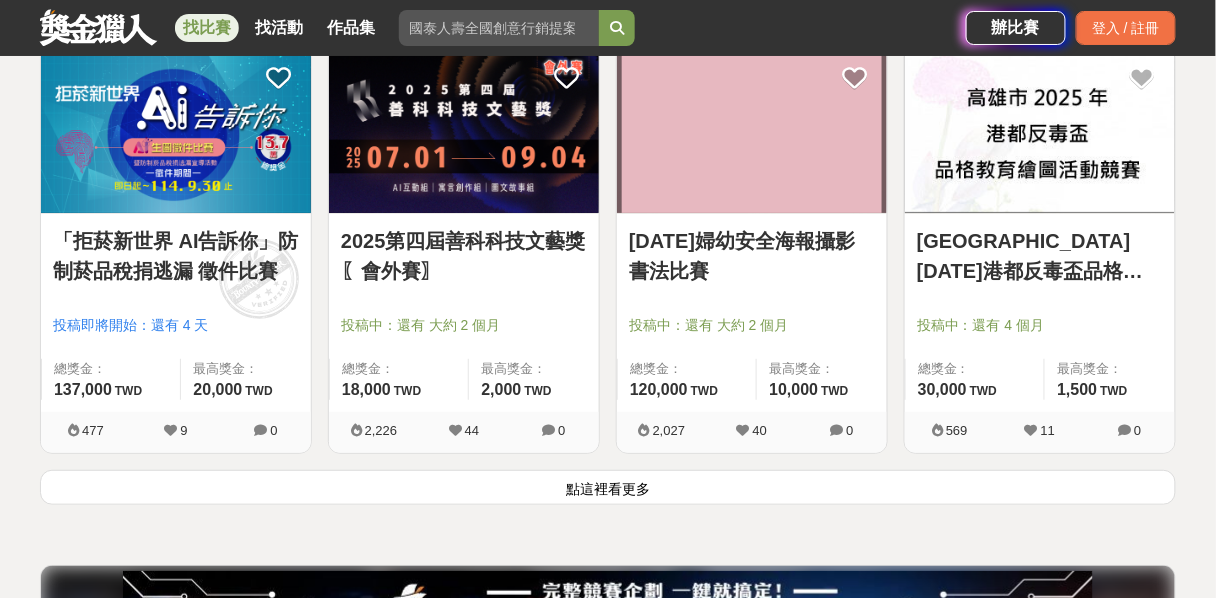 scroll, scrollTop: 7691, scrollLeft: 0, axis: vertical 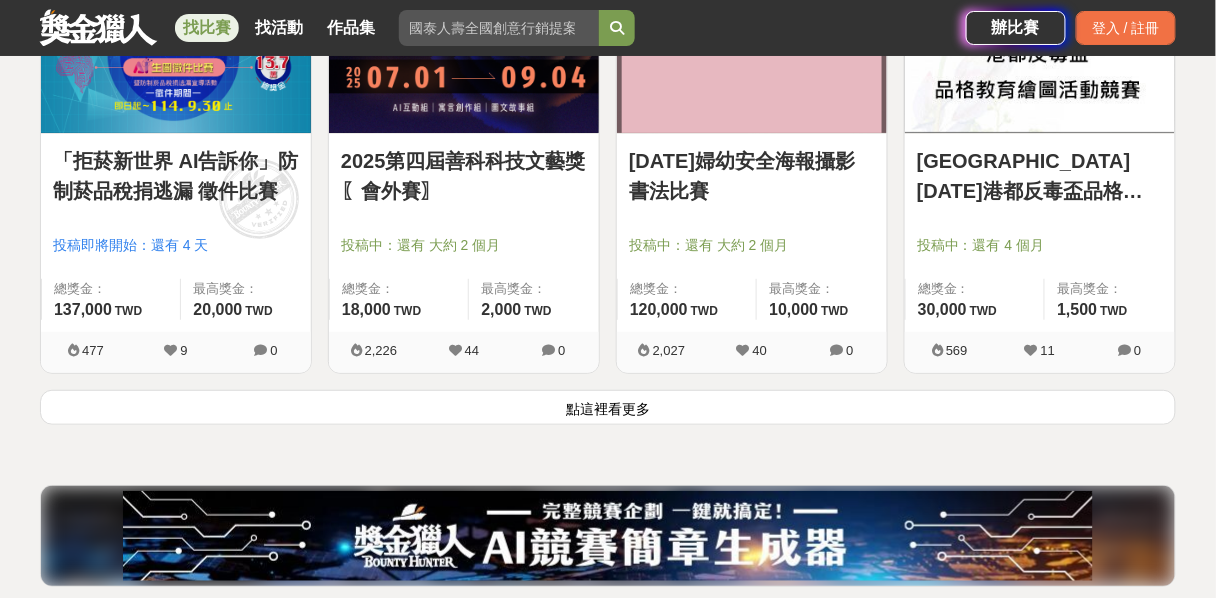 click on "點這裡看更多" at bounding box center [608, 407] 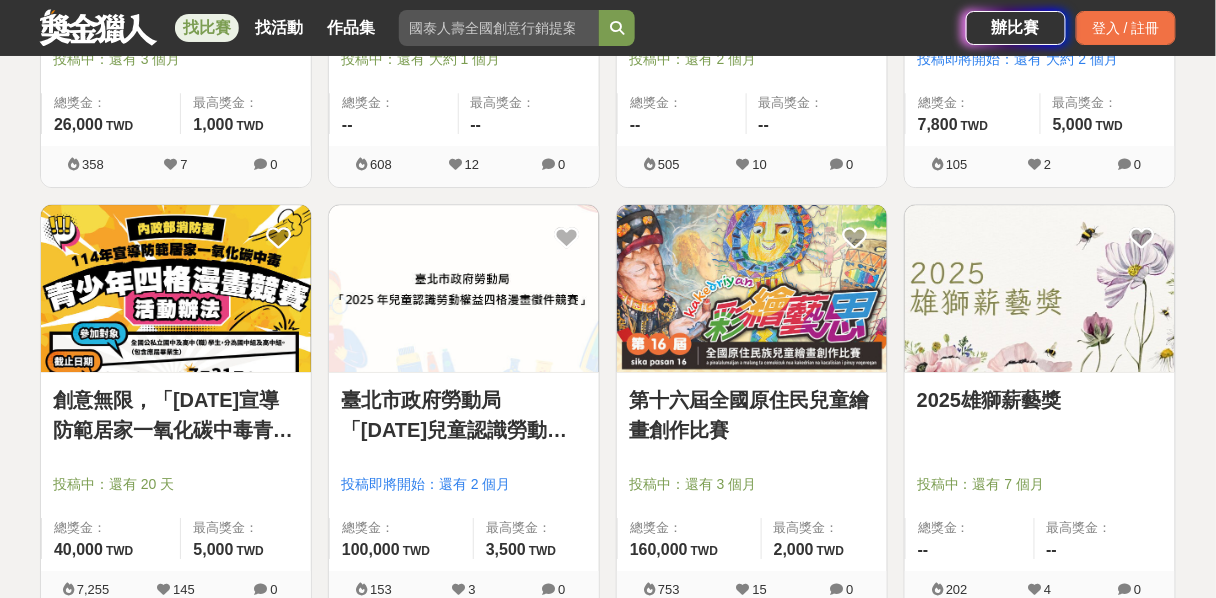 scroll, scrollTop: 9211, scrollLeft: 0, axis: vertical 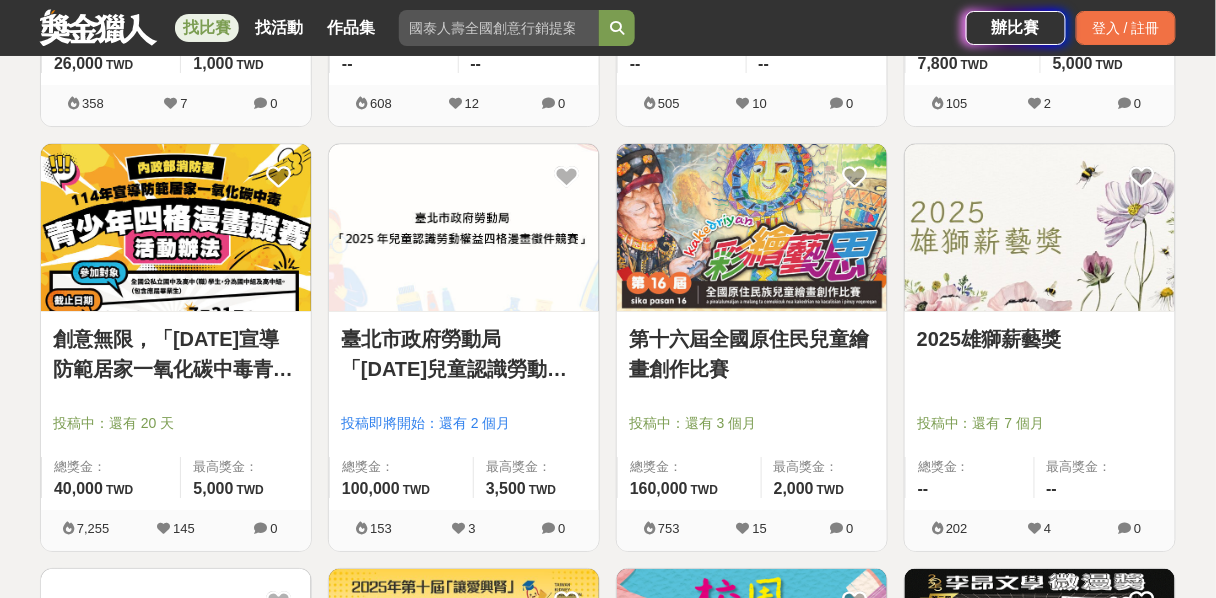 click at bounding box center (176, 227) 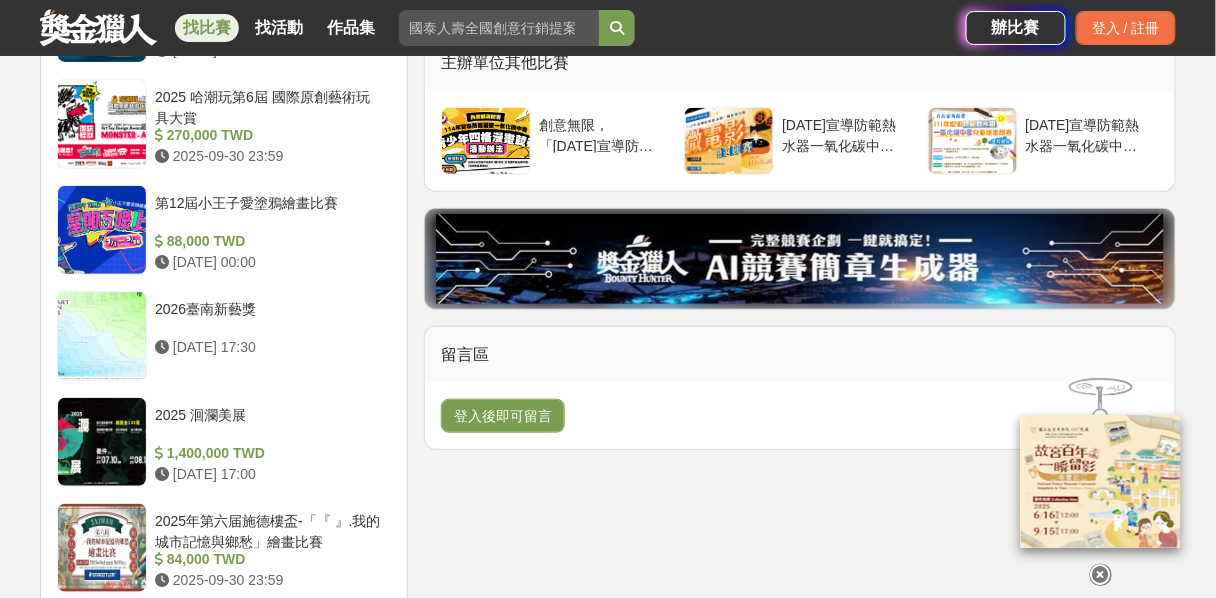 scroll, scrollTop: 2080, scrollLeft: 0, axis: vertical 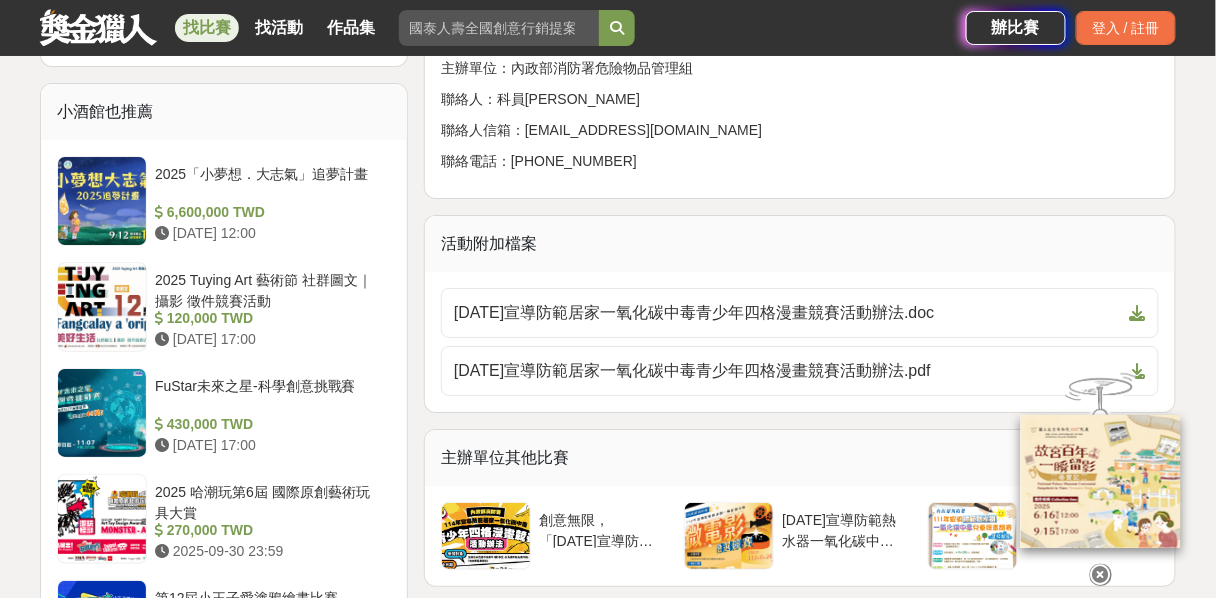 drag, startPoint x: 570, startPoint y: 424, endPoint x: 112, endPoint y: 10, distance: 617.3816 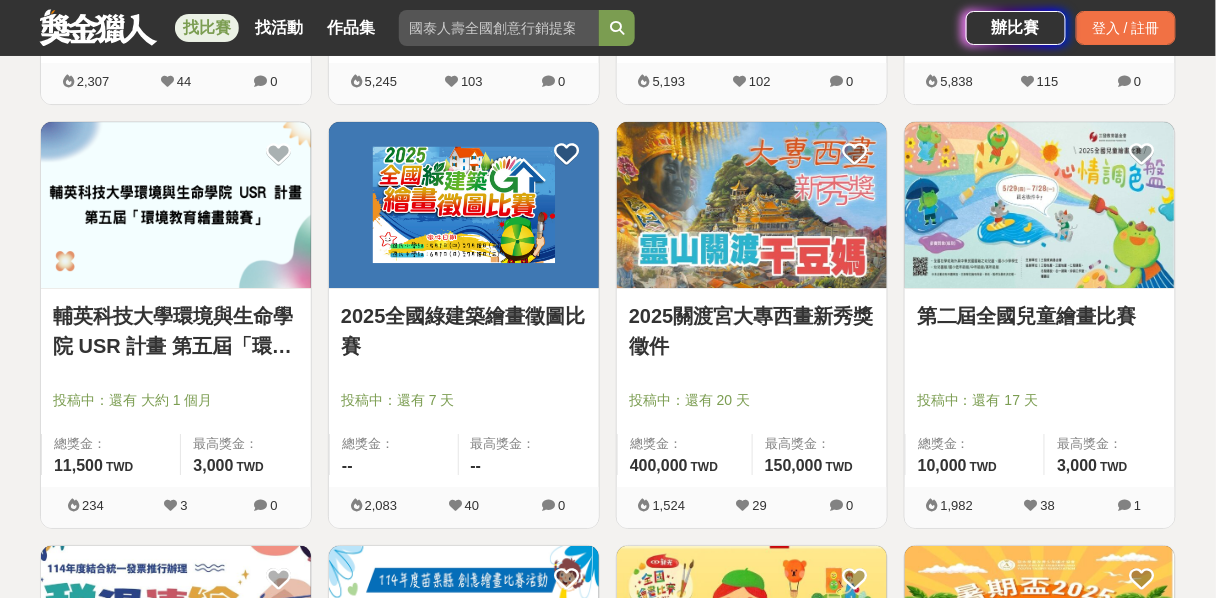 scroll, scrollTop: 5440, scrollLeft: 0, axis: vertical 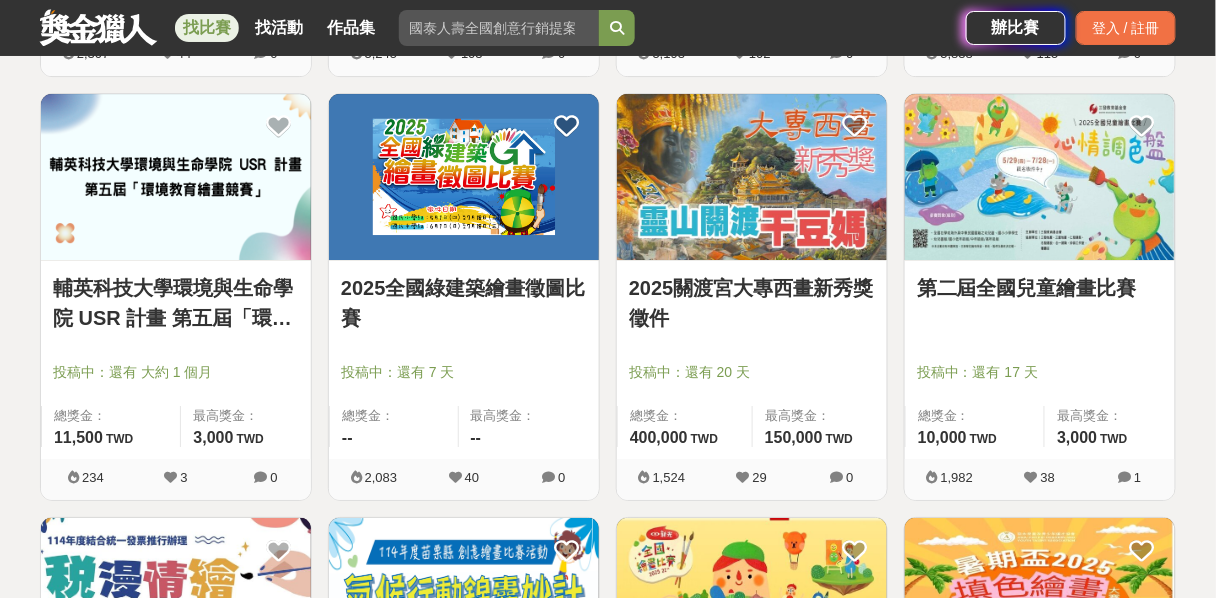 click at bounding box center (464, 177) 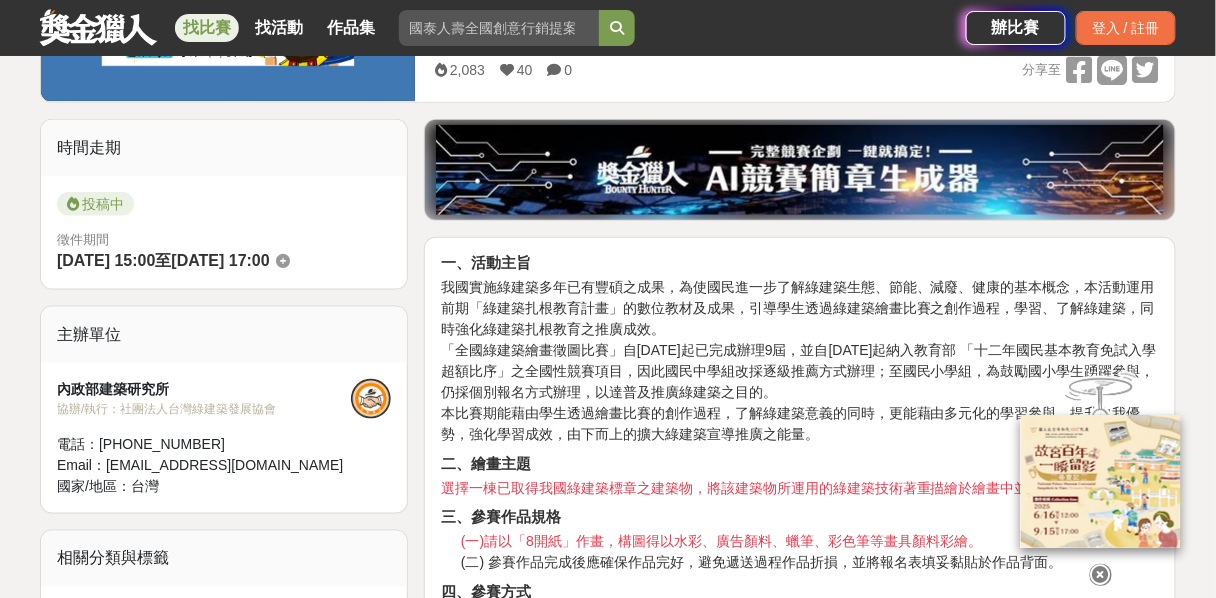 scroll, scrollTop: 336, scrollLeft: 0, axis: vertical 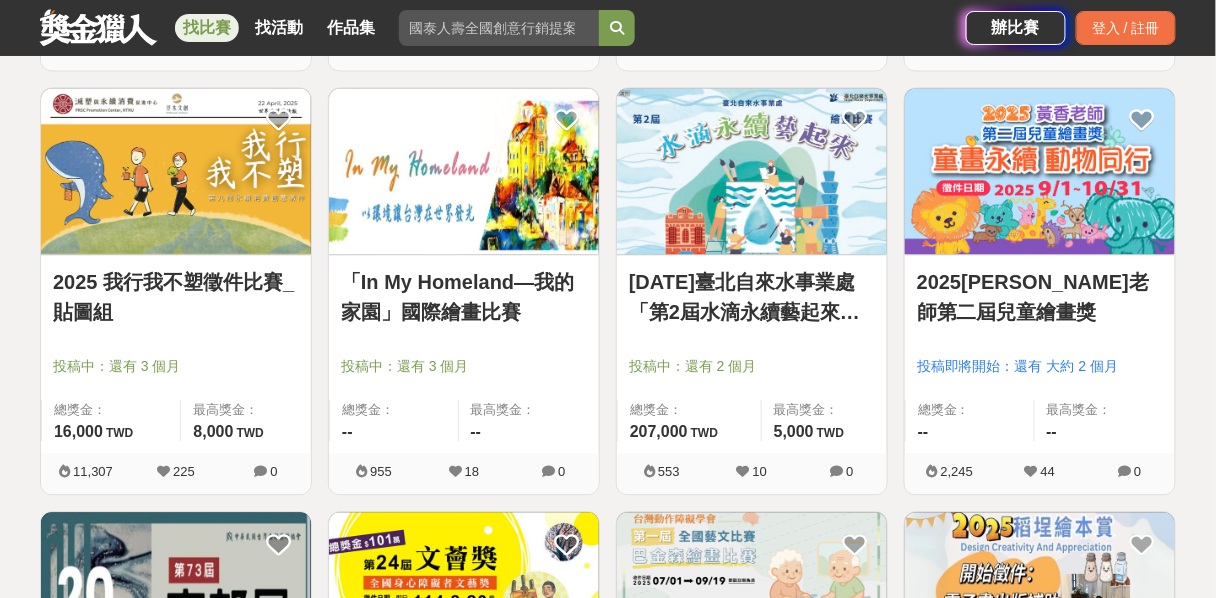 click at bounding box center [499, 28] 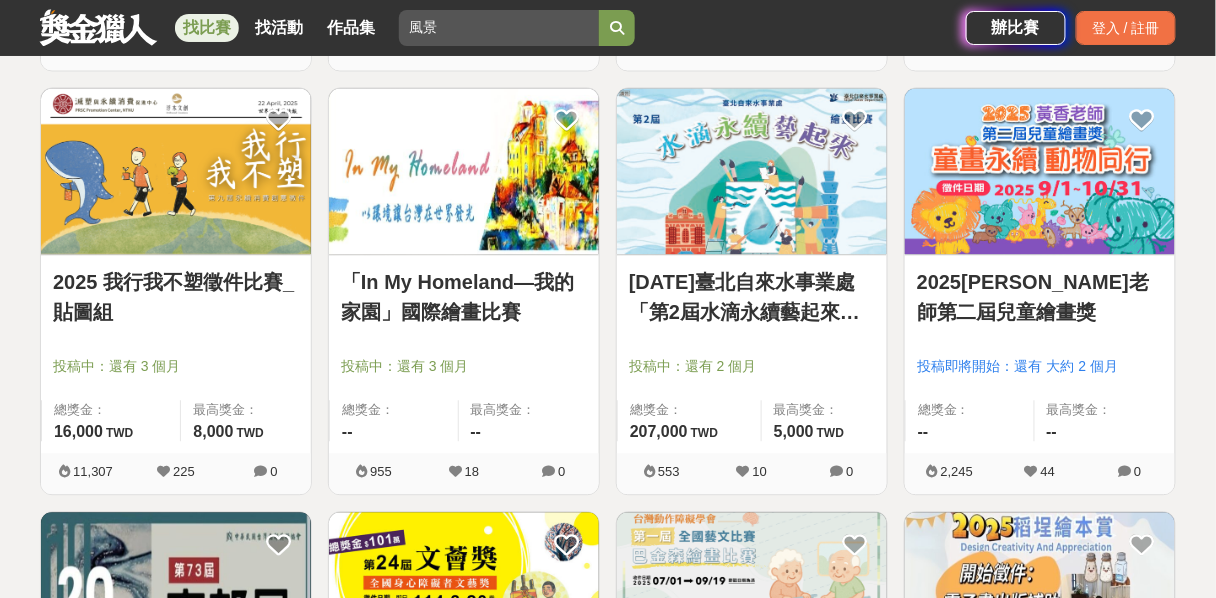 click at bounding box center [617, 28] 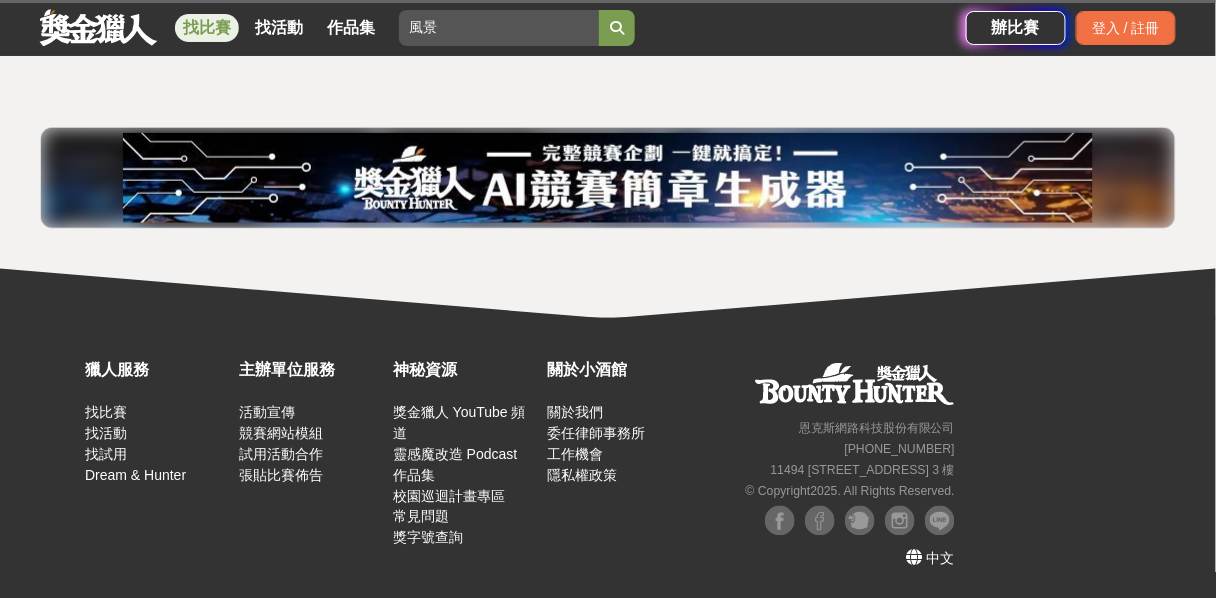 scroll, scrollTop: 370, scrollLeft: 0, axis: vertical 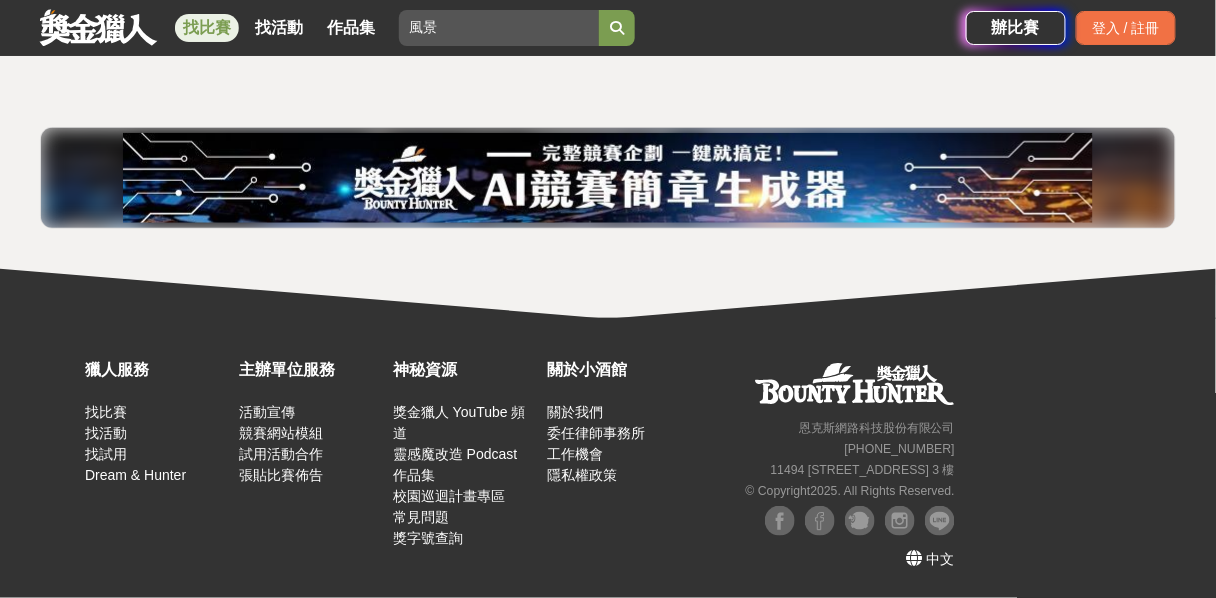 click at bounding box center (617, 28) 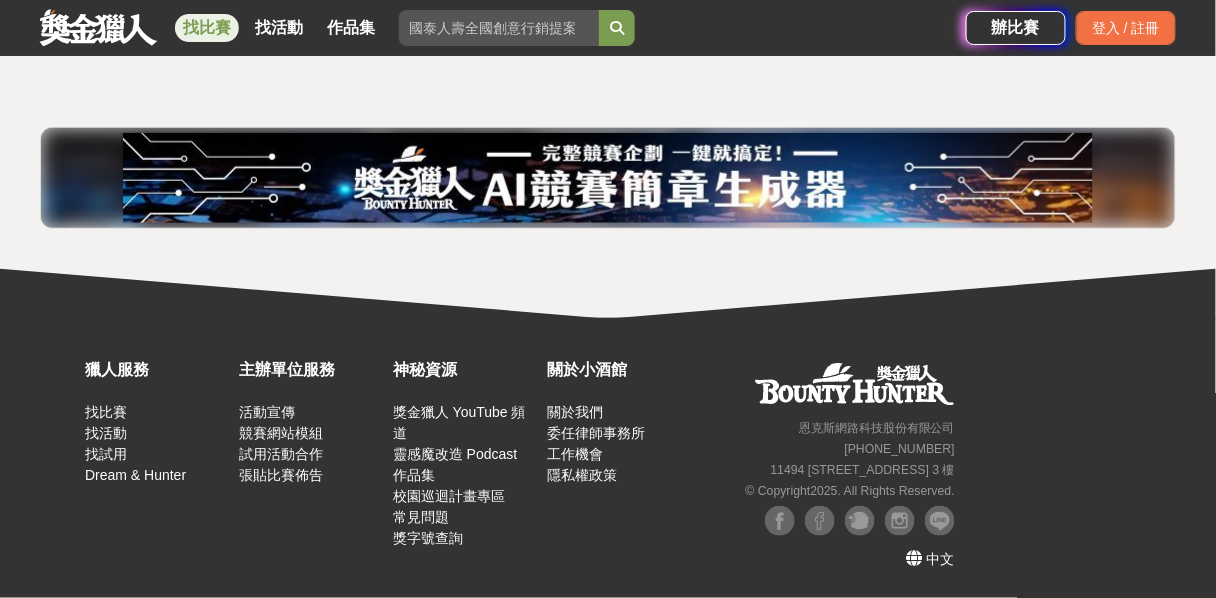 type 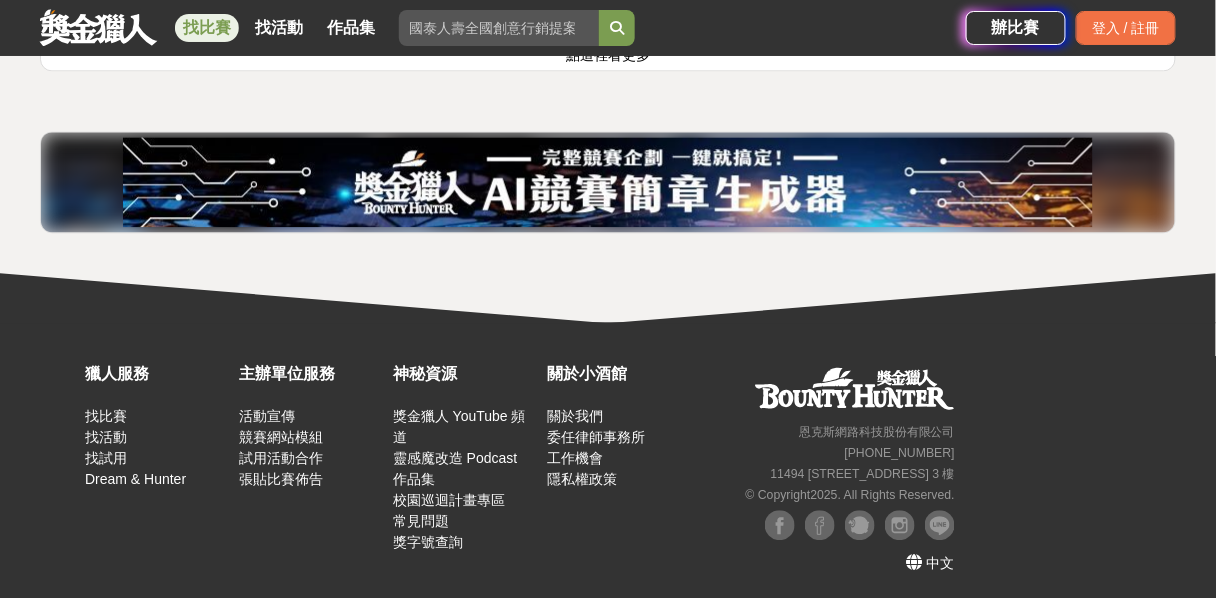 scroll, scrollTop: 2869, scrollLeft: 0, axis: vertical 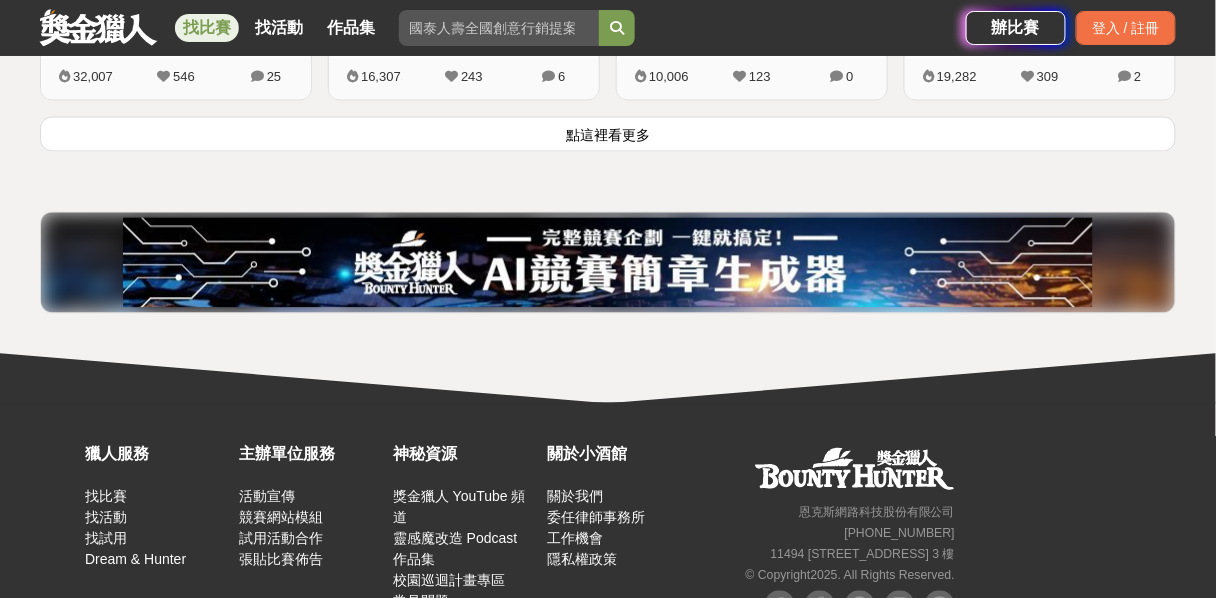 click on "找比賽" at bounding box center (207, 28) 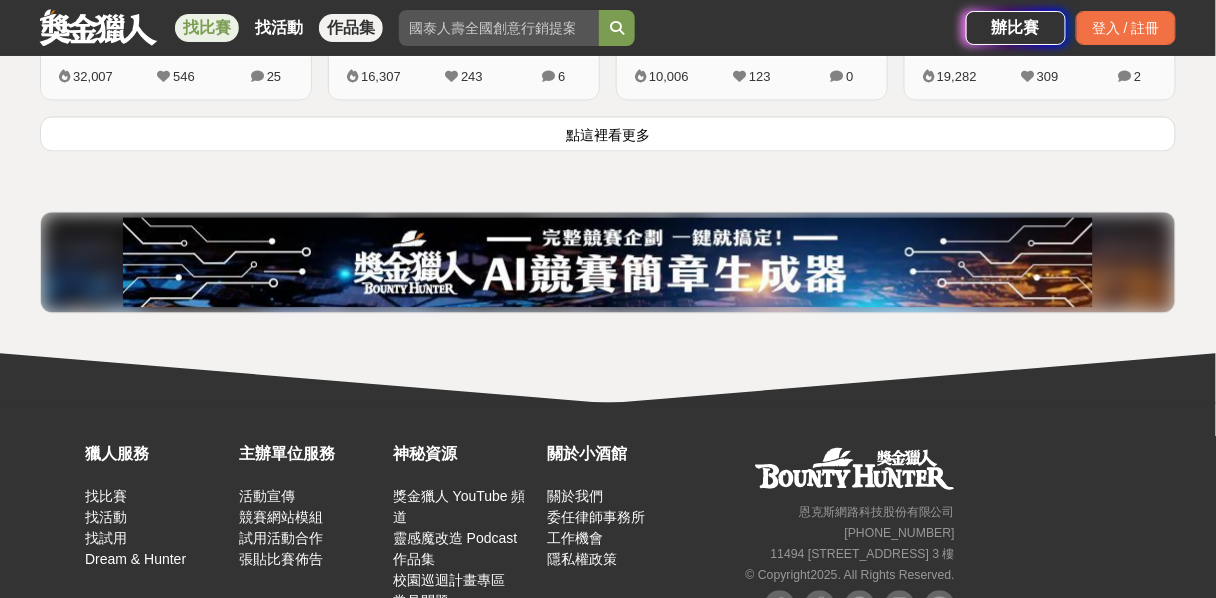 scroll, scrollTop: 445, scrollLeft: 0, axis: vertical 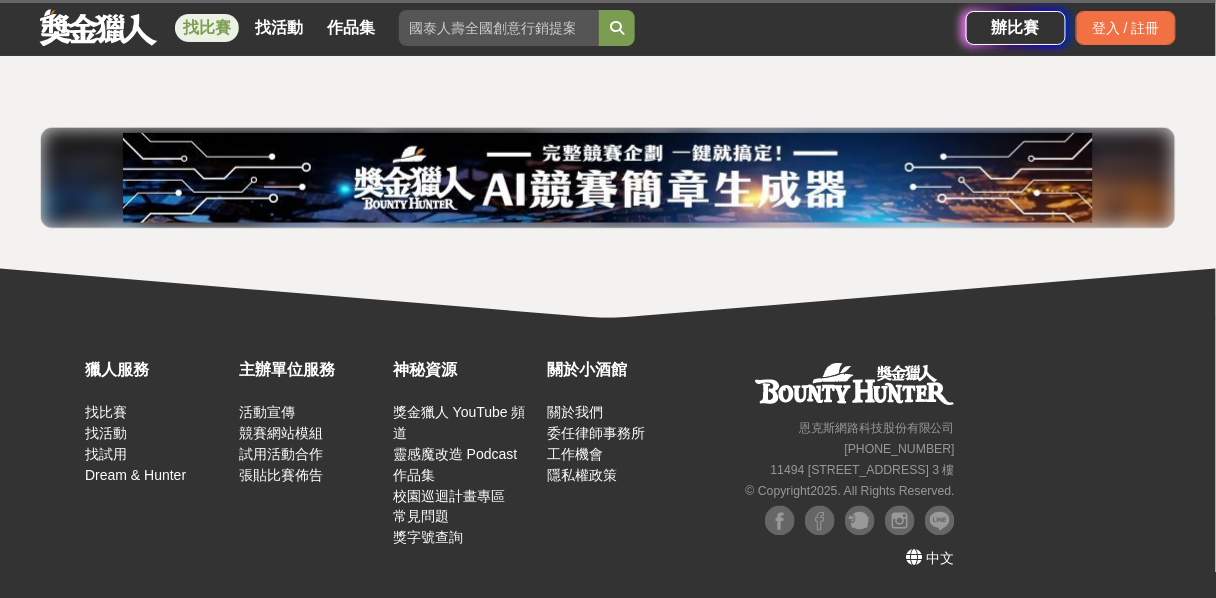 click on "找比賽" at bounding box center [207, 28] 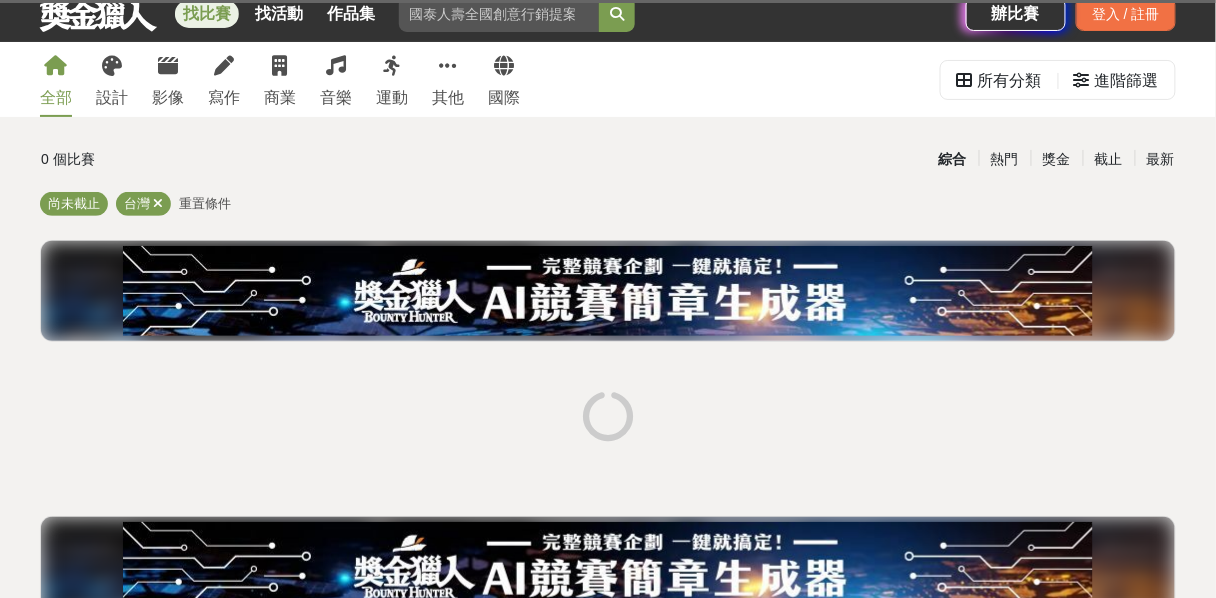 scroll, scrollTop: 0, scrollLeft: 0, axis: both 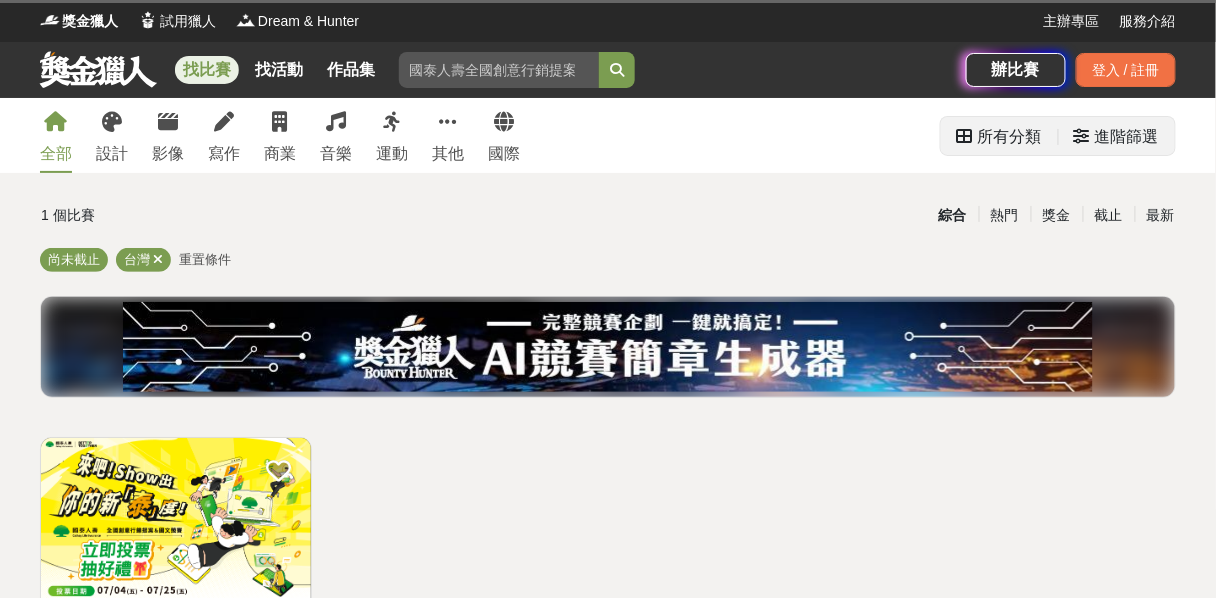 click at bounding box center [965, 136] 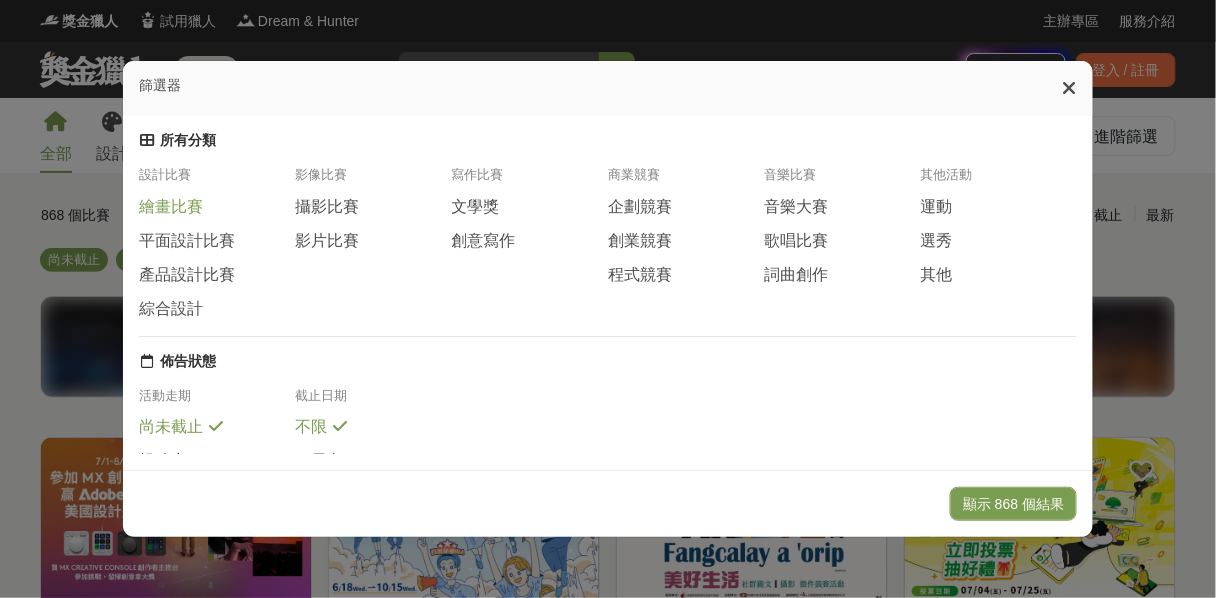 click on "繪畫比賽" at bounding box center (171, 207) 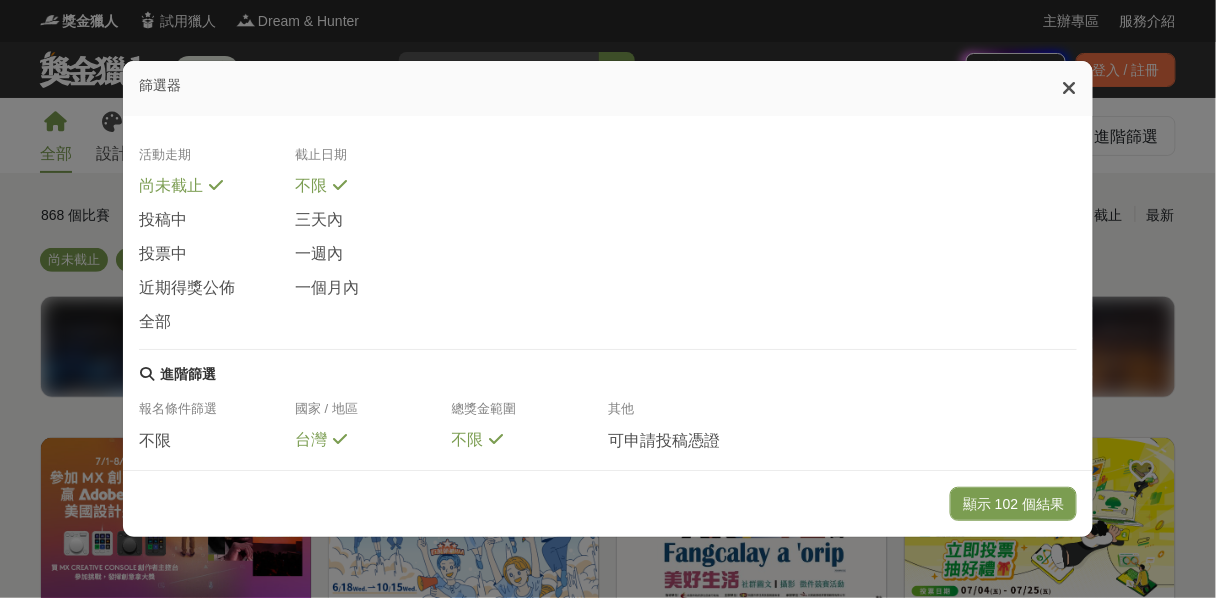 scroll, scrollTop: 320, scrollLeft: 0, axis: vertical 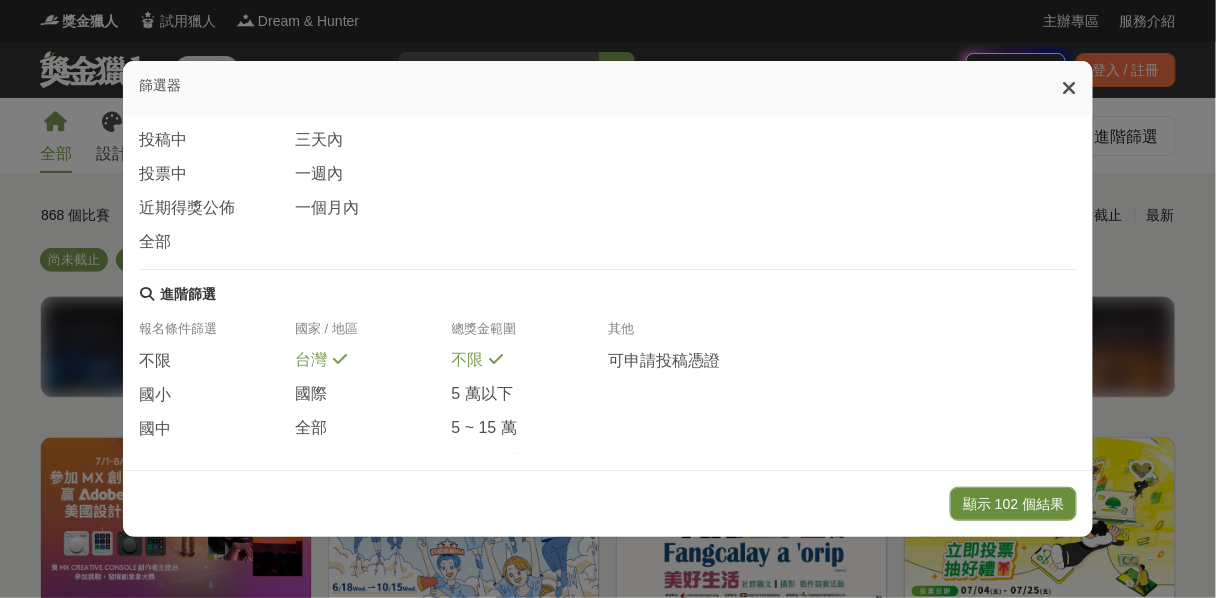 click on "顯示 102 個結果" at bounding box center [1013, 504] 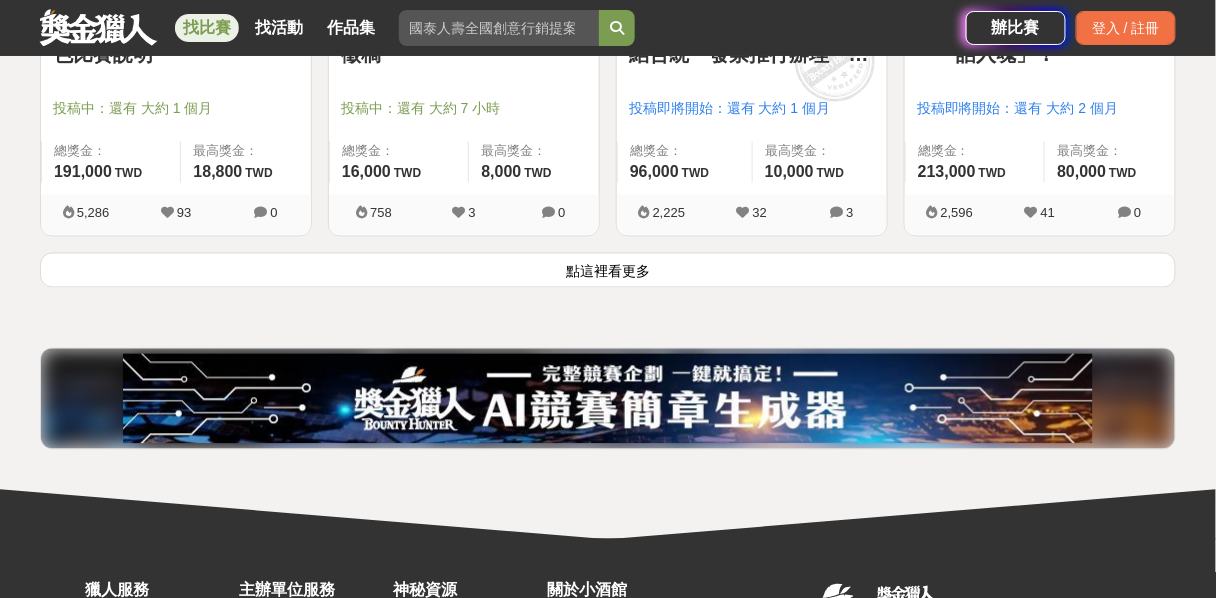 scroll, scrollTop: 2736, scrollLeft: 0, axis: vertical 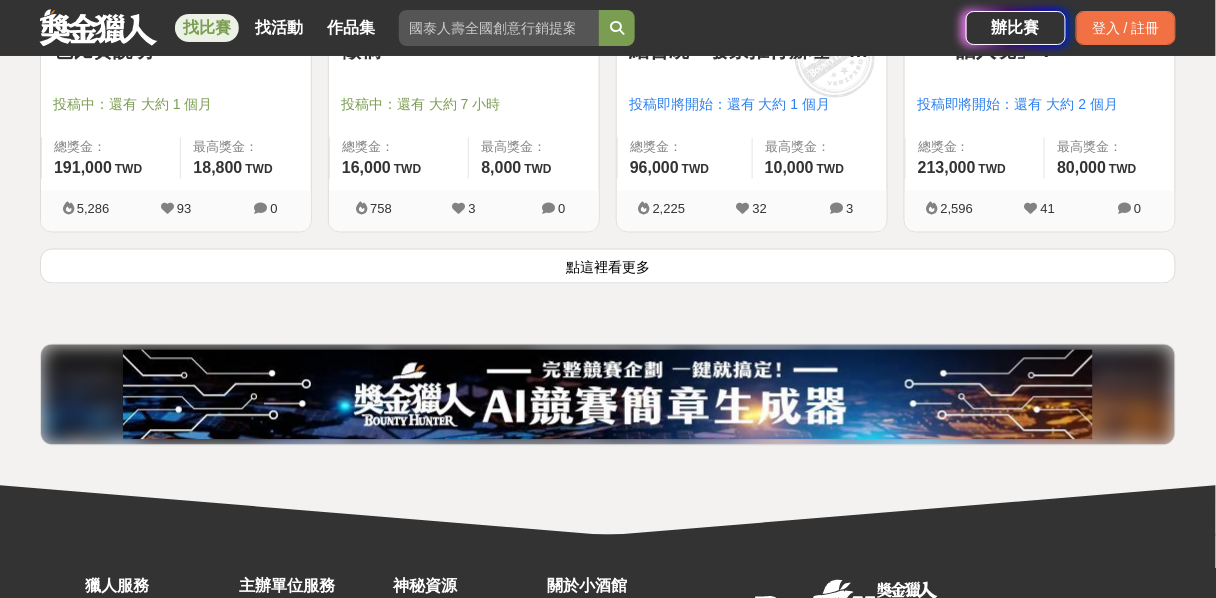 click on "點這裡看更多" at bounding box center (608, 266) 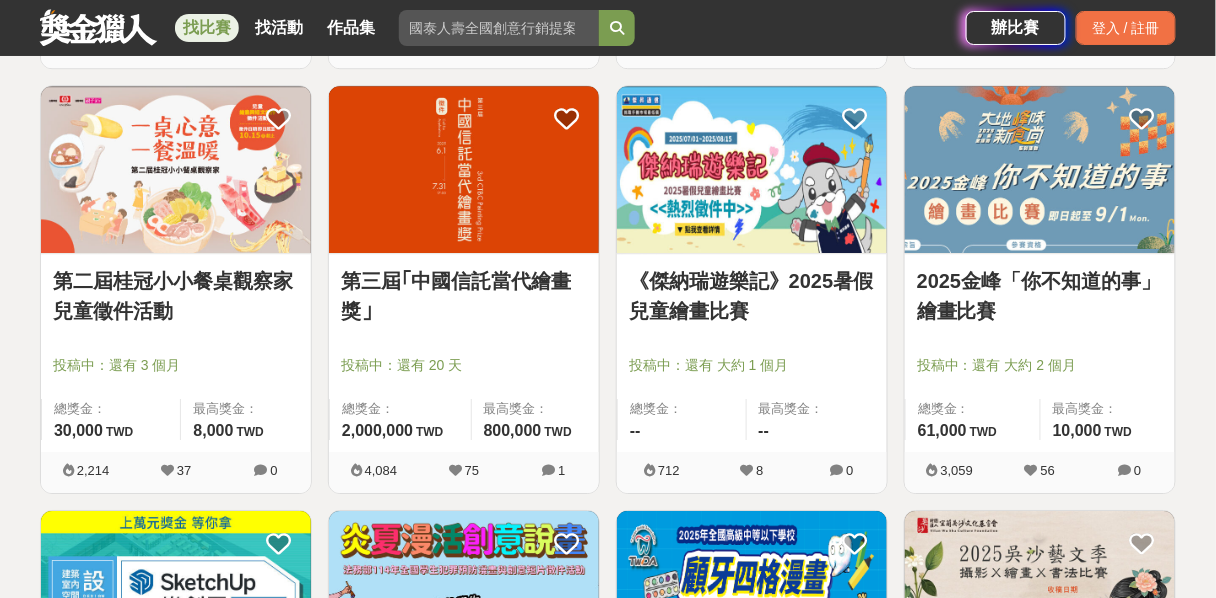 scroll, scrollTop: 3338, scrollLeft: 0, axis: vertical 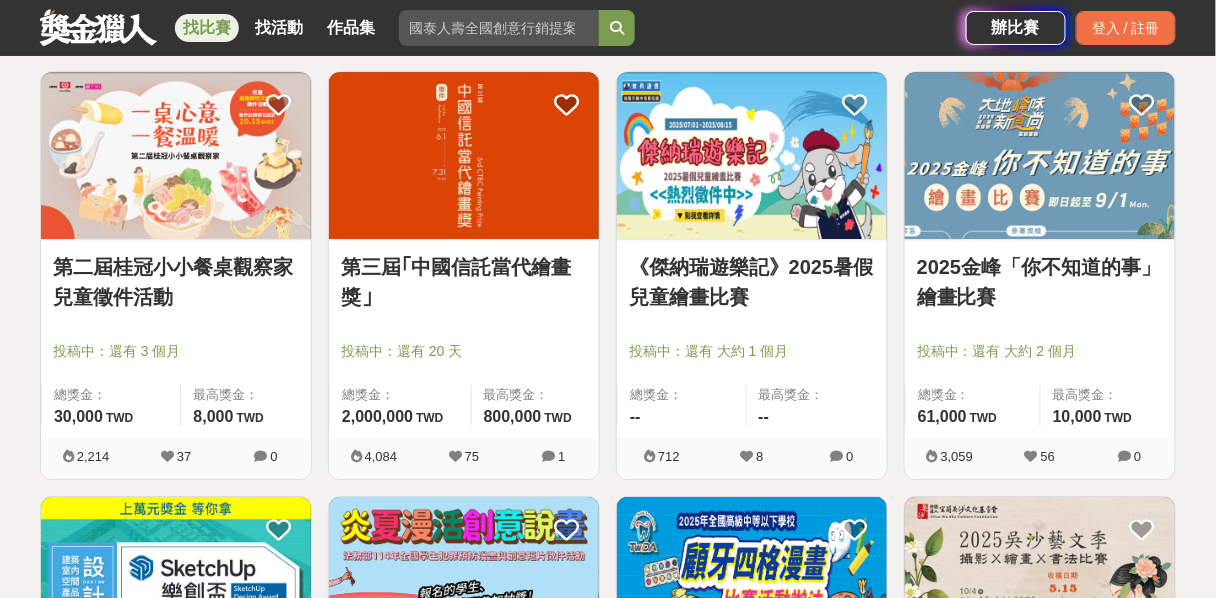 click at bounding box center [176, 155] 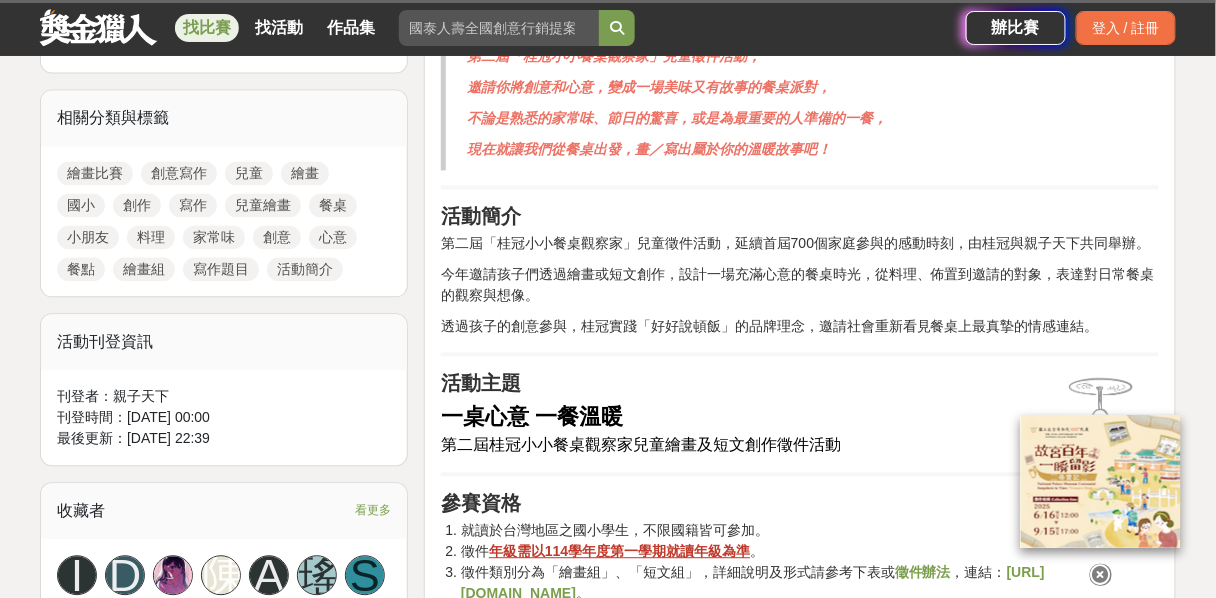 scroll, scrollTop: 960, scrollLeft: 0, axis: vertical 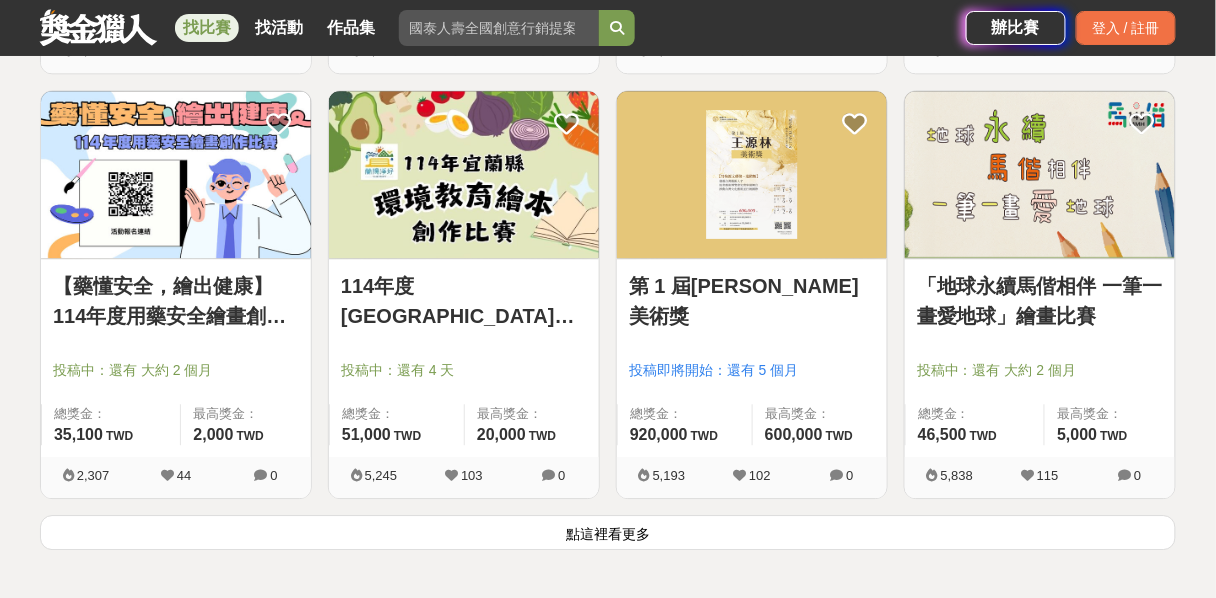 click at bounding box center (1040, 174) 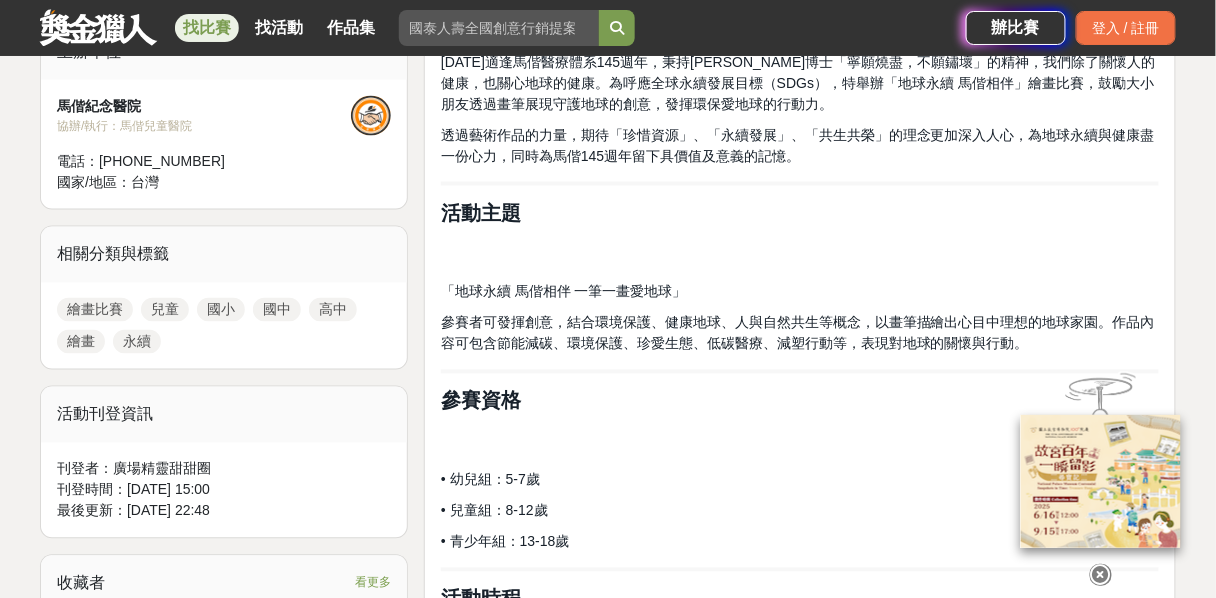 scroll, scrollTop: 720, scrollLeft: 0, axis: vertical 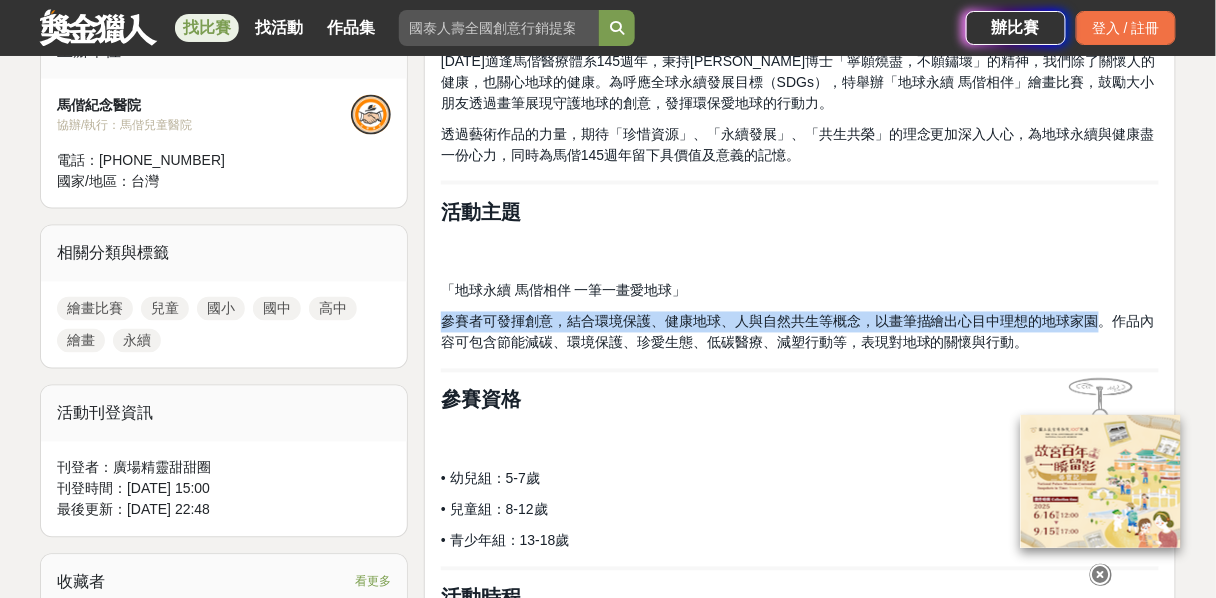drag, startPoint x: 440, startPoint y: 322, endPoint x: 1094, endPoint y: 327, distance: 654.0191 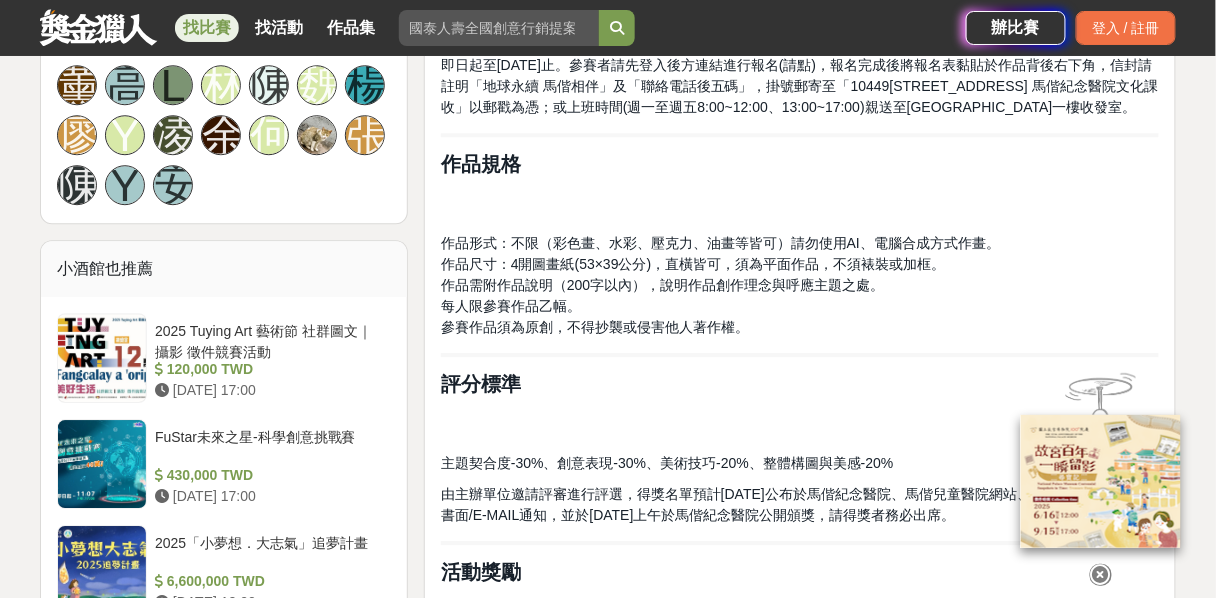 scroll, scrollTop: 1360, scrollLeft: 0, axis: vertical 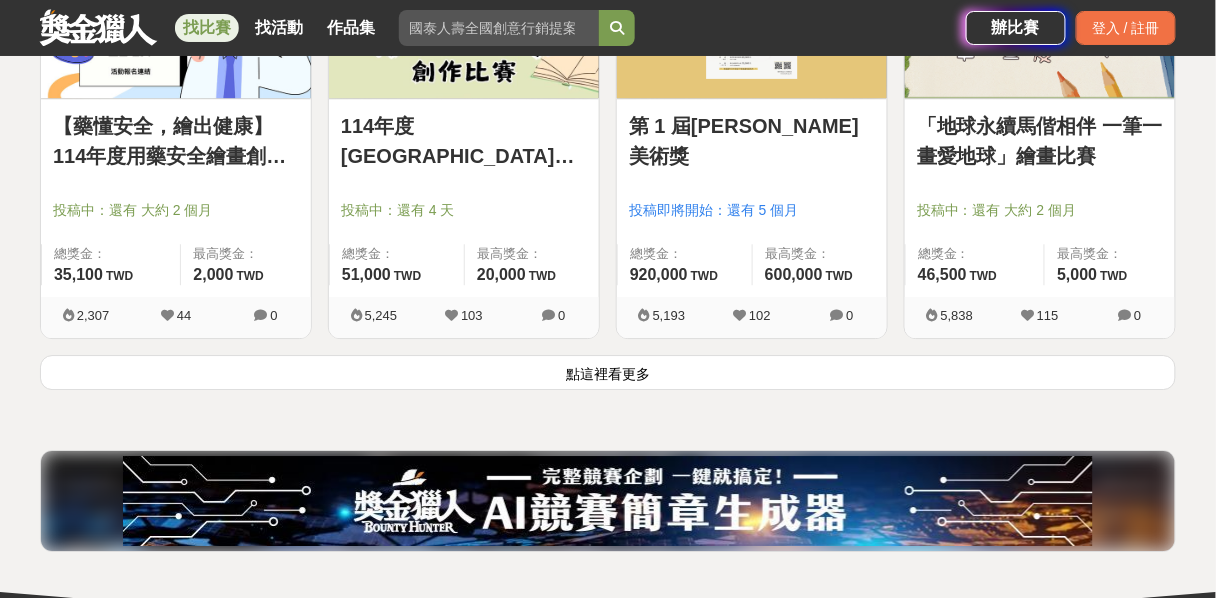 click on "點這裡看更多" at bounding box center (608, 372) 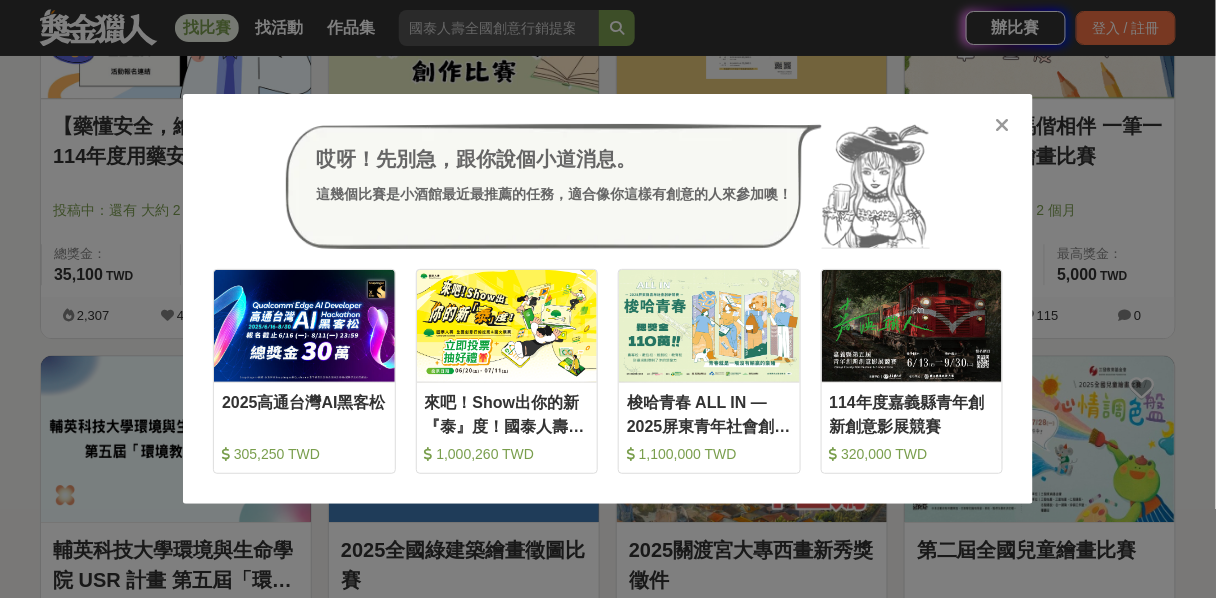 click at bounding box center (1003, 125) 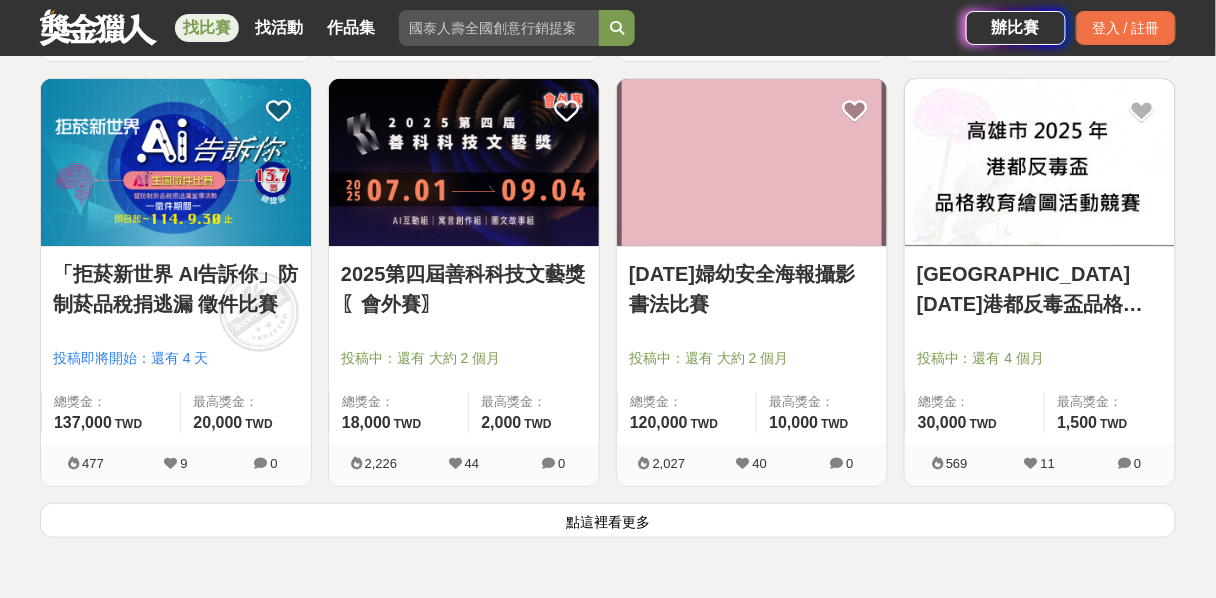 scroll, scrollTop: 7818, scrollLeft: 0, axis: vertical 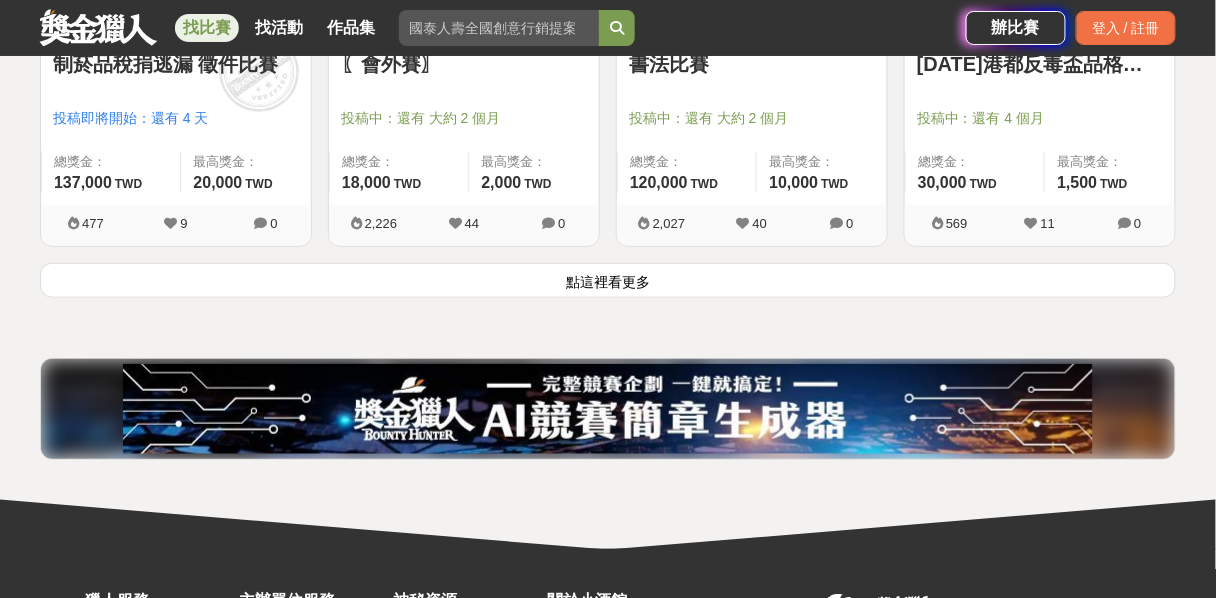 click on "點這裡看更多" at bounding box center (608, 280) 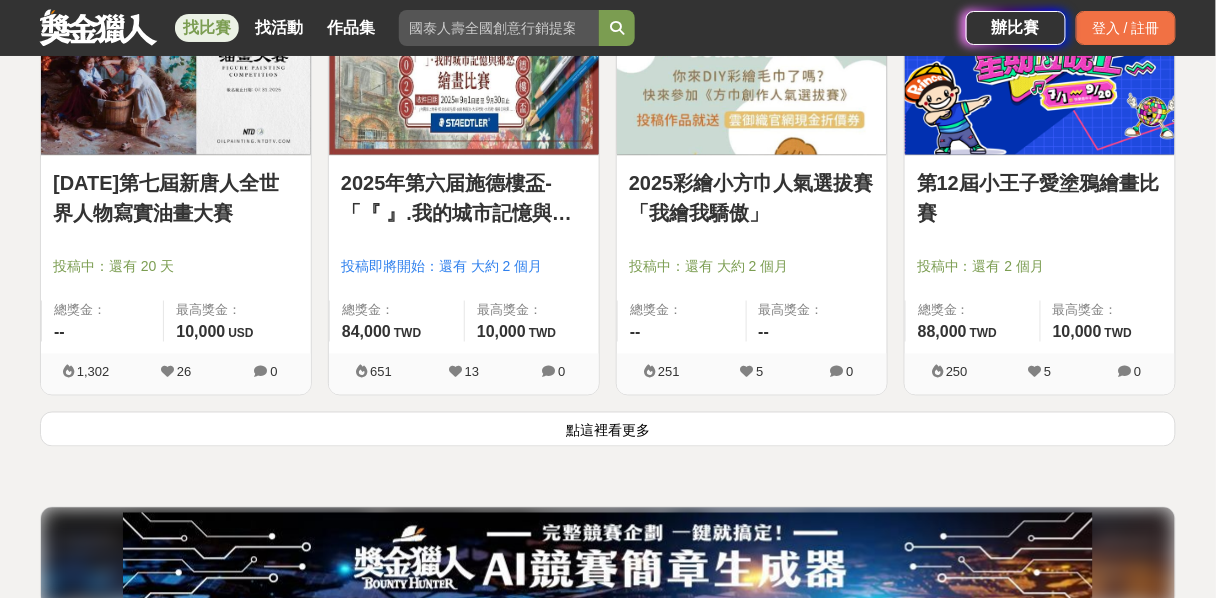 scroll, scrollTop: 10218, scrollLeft: 0, axis: vertical 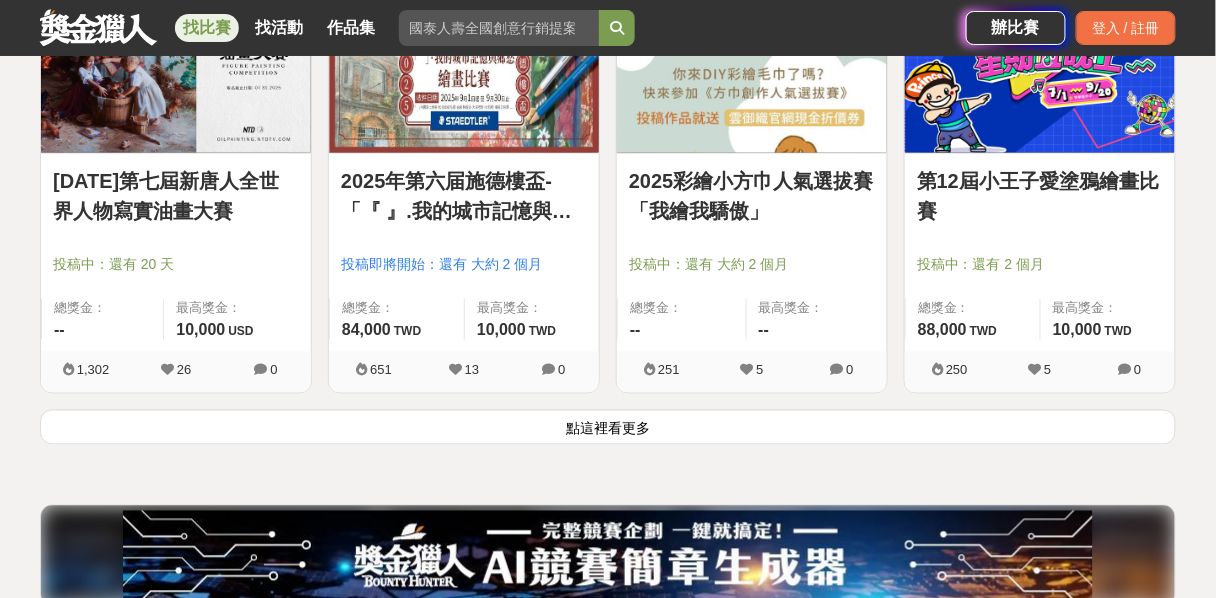 click on "點這裡看更多" at bounding box center [608, 427] 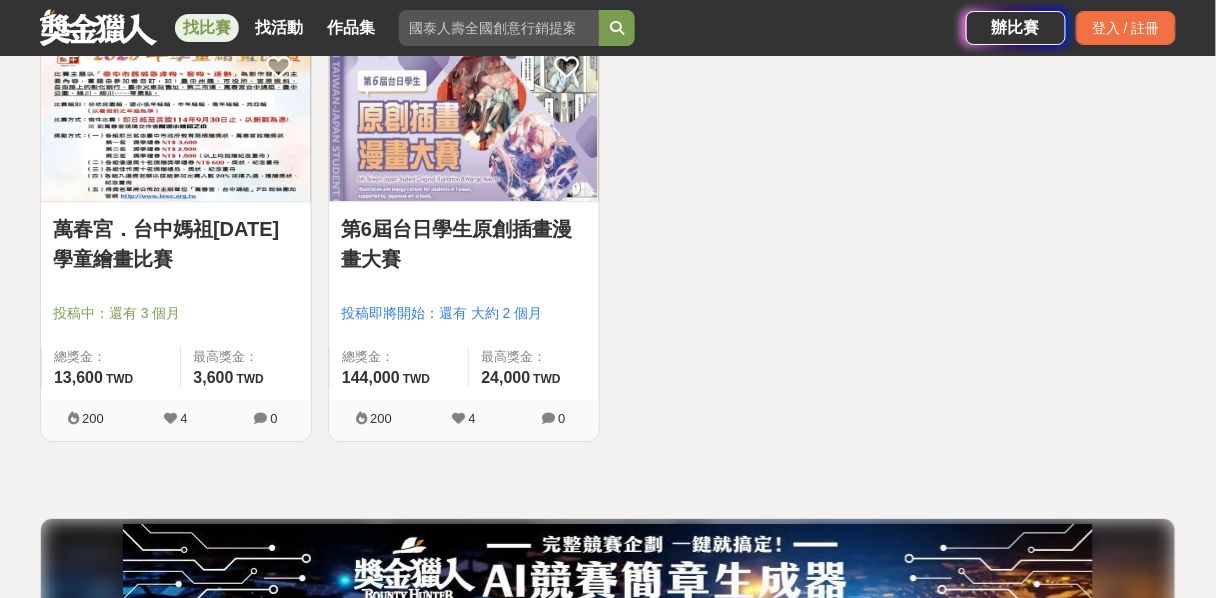 scroll, scrollTop: 10938, scrollLeft: 0, axis: vertical 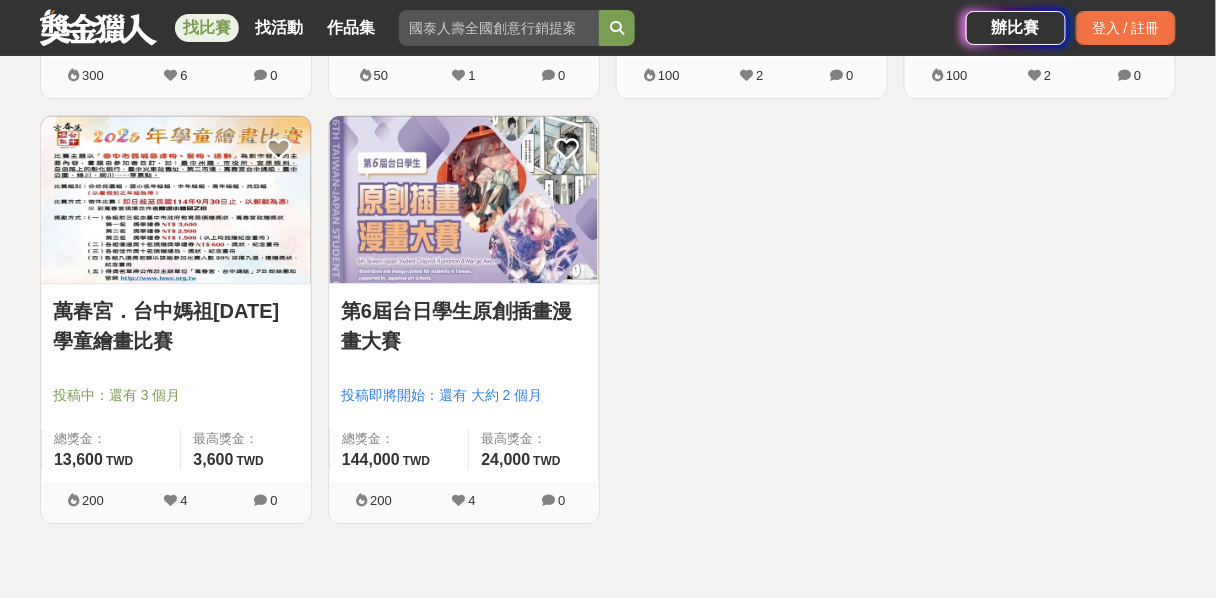 click at bounding box center (176, 199) 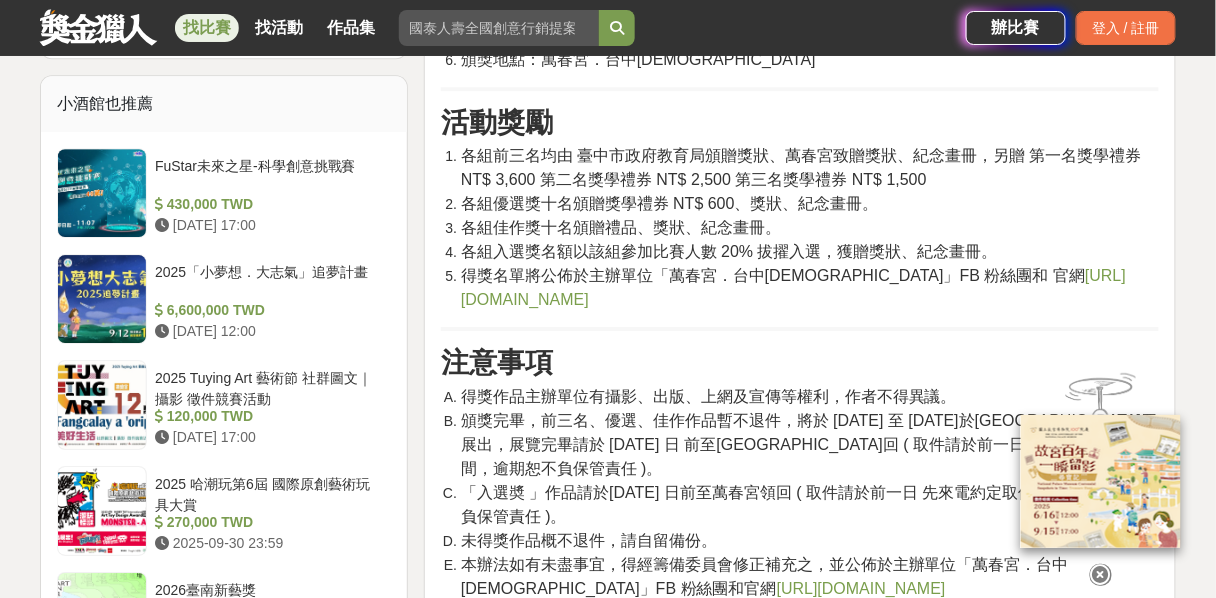scroll, scrollTop: 1440, scrollLeft: 0, axis: vertical 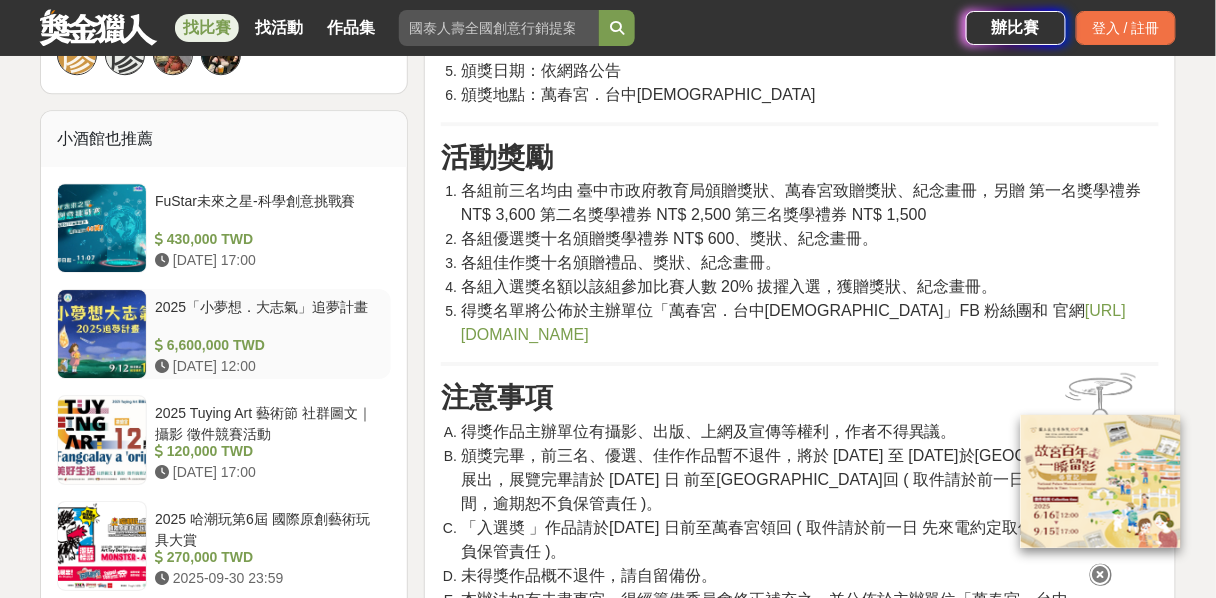 click at bounding box center (102, 334) 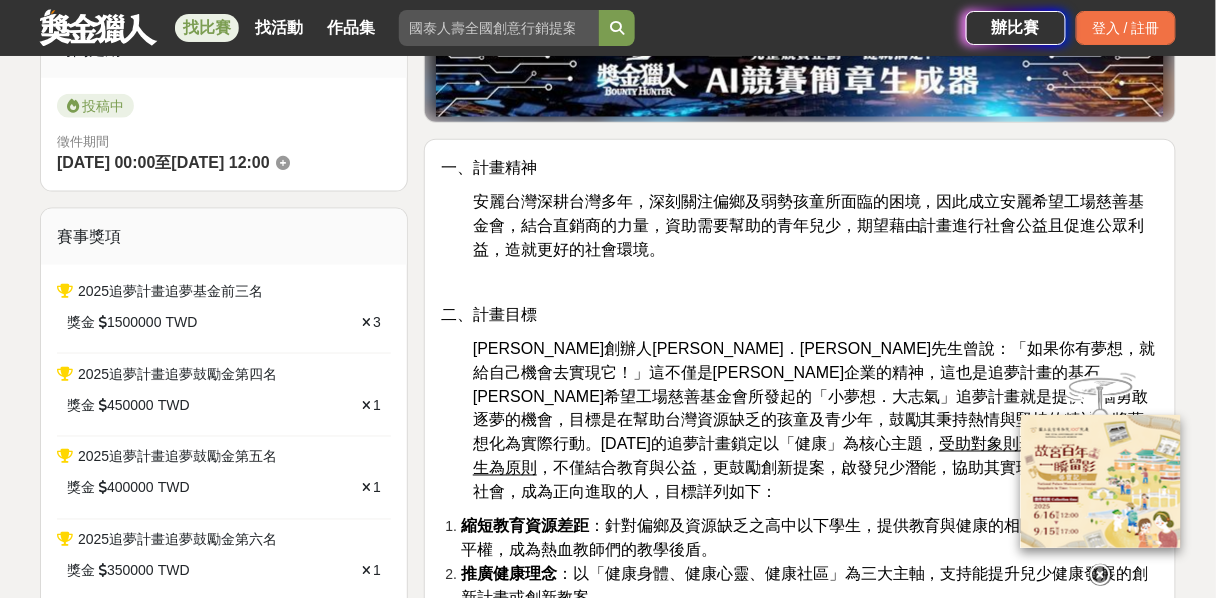 scroll, scrollTop: 694, scrollLeft: 0, axis: vertical 